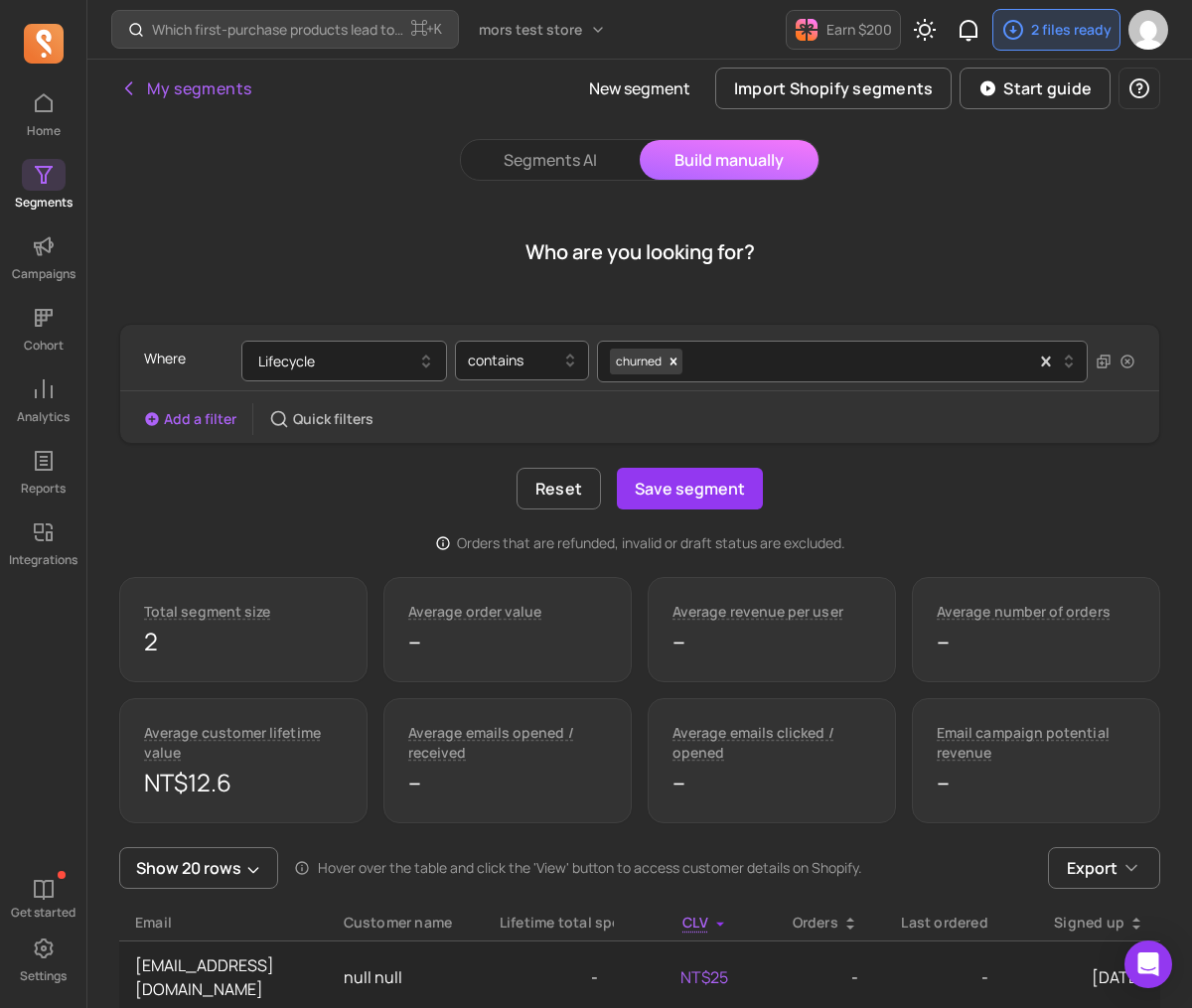 scroll, scrollTop: 0, scrollLeft: 0, axis: both 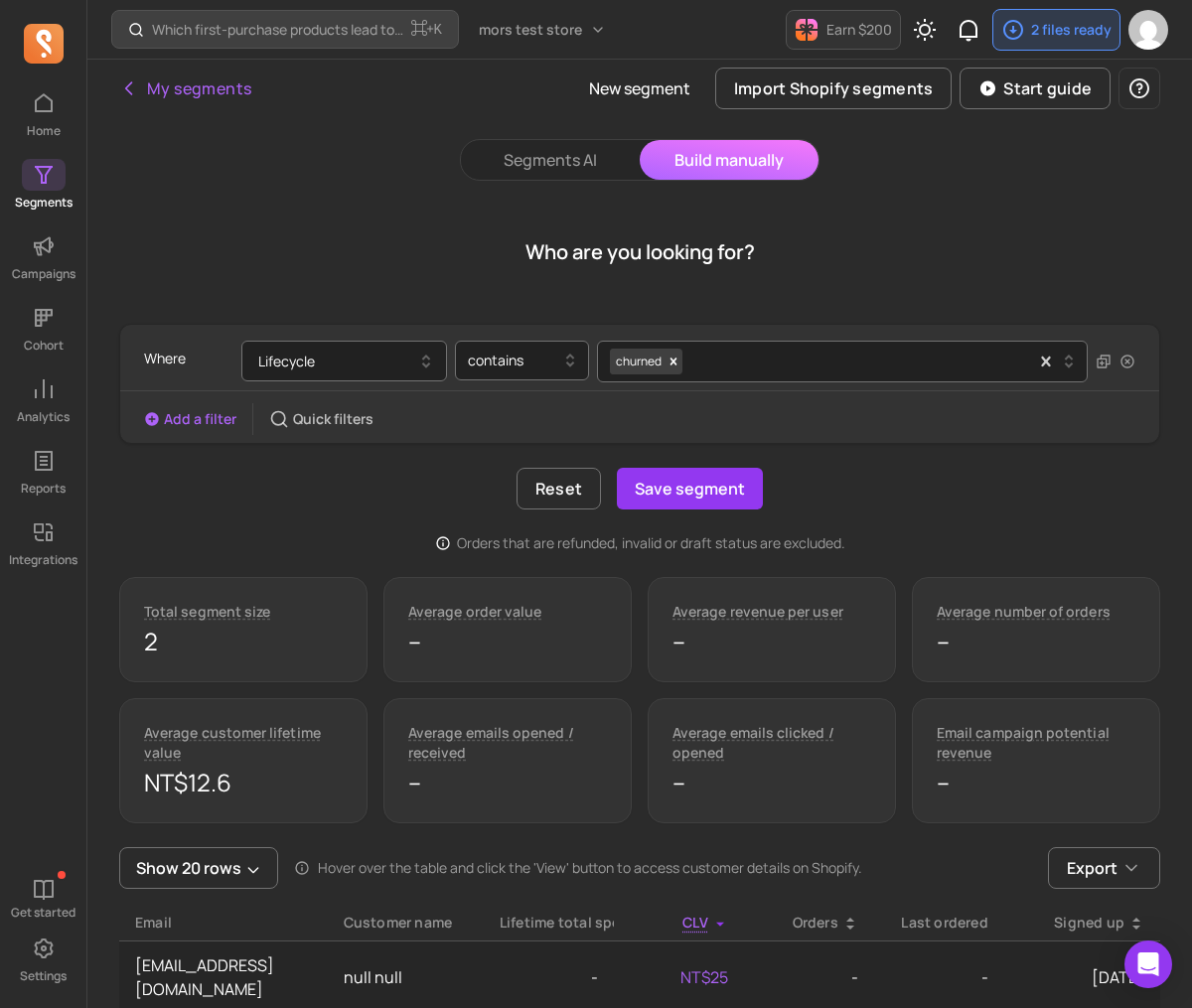 type 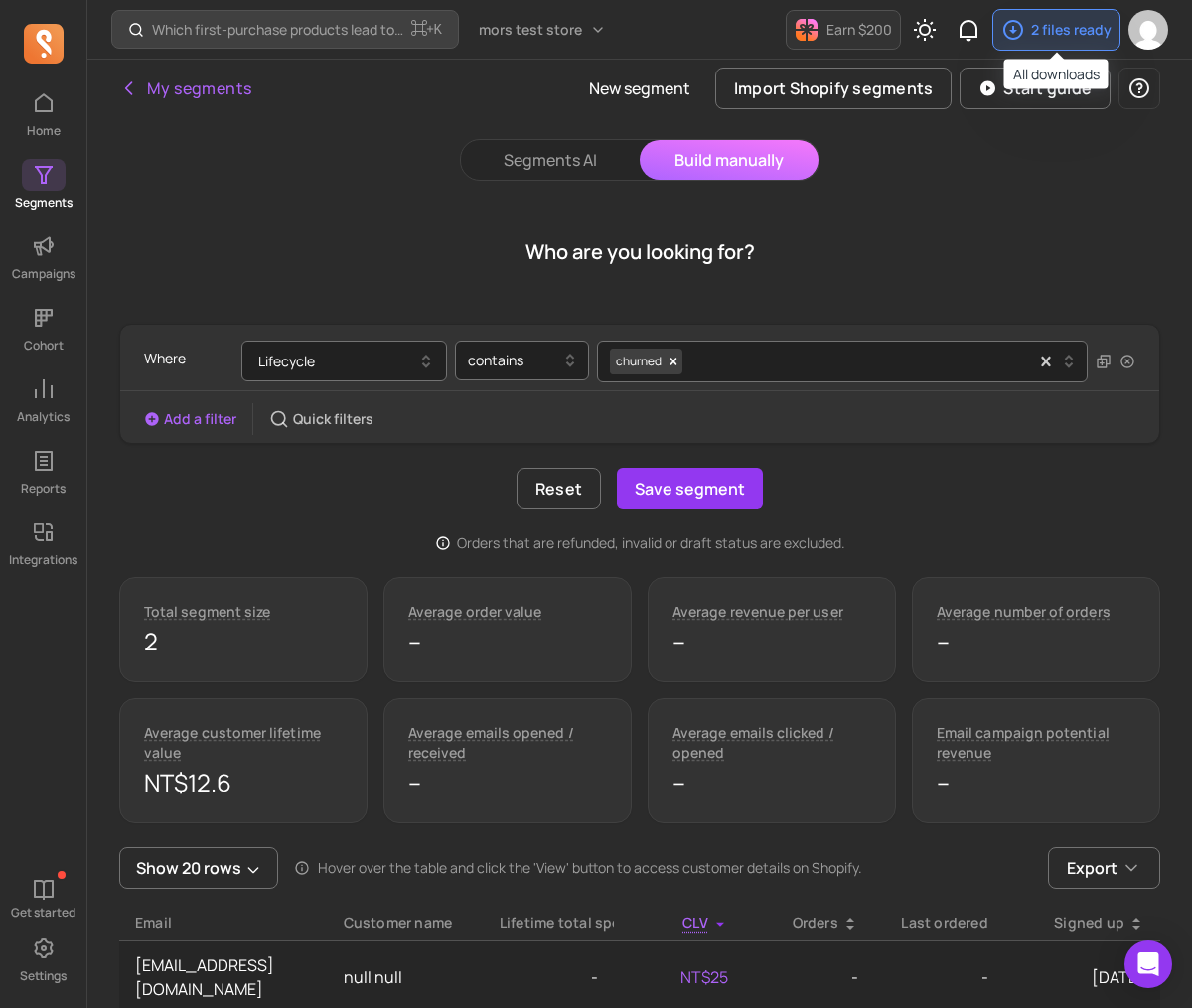click on "Who are you looking for?" at bounding box center (640, 252) 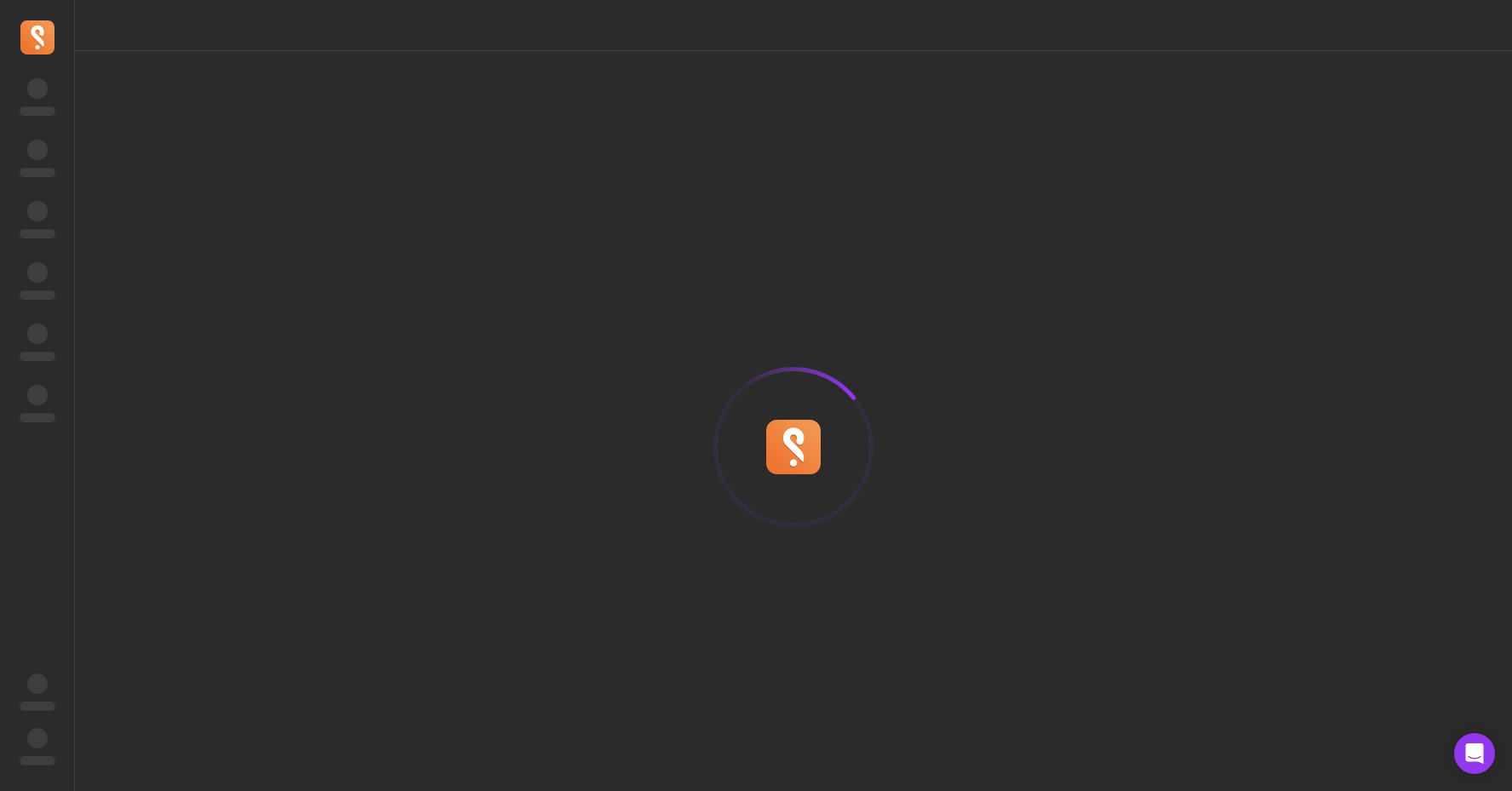 scroll, scrollTop: 0, scrollLeft: 0, axis: both 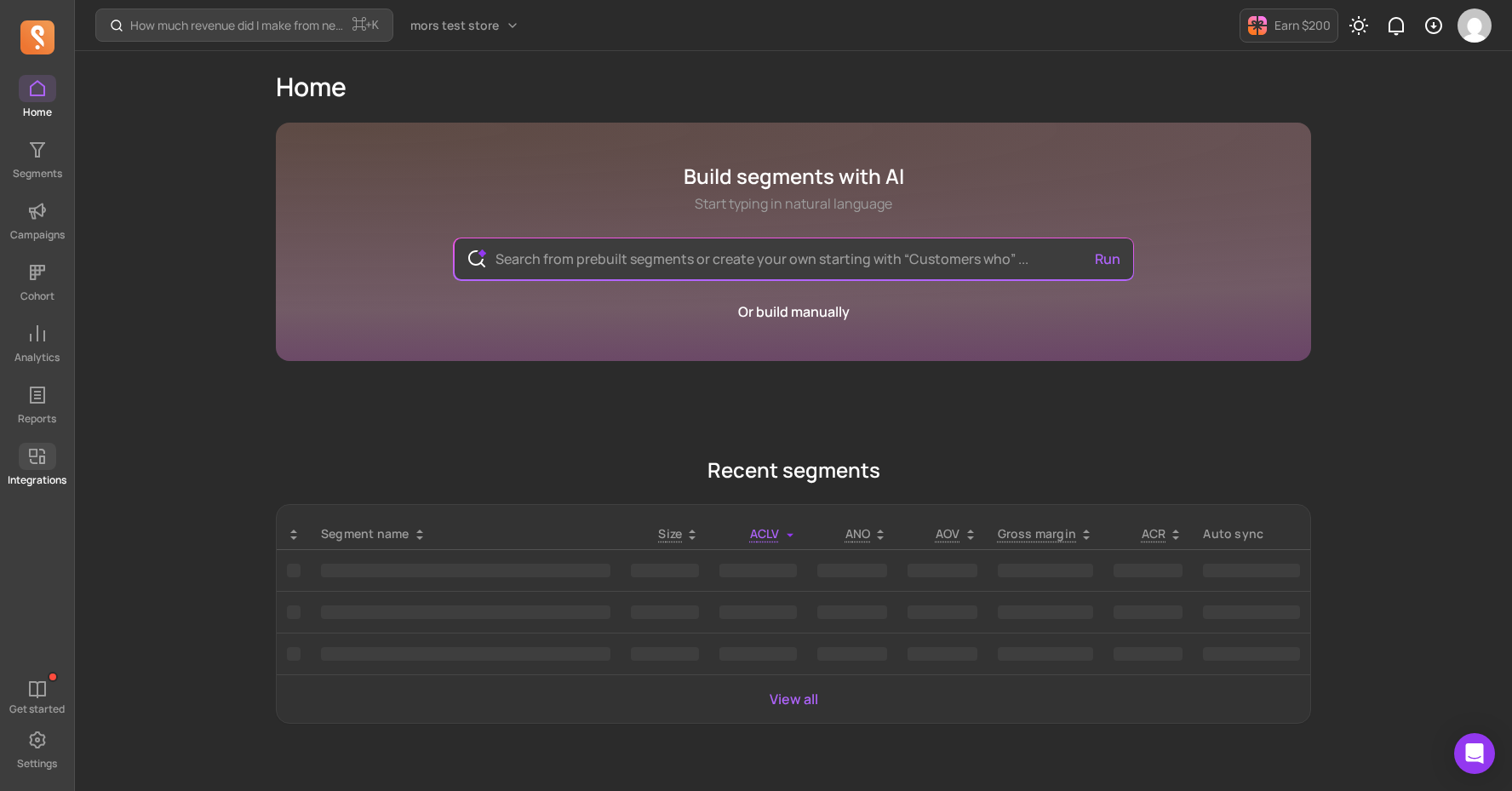 click on "Integrations" at bounding box center [37, 465] 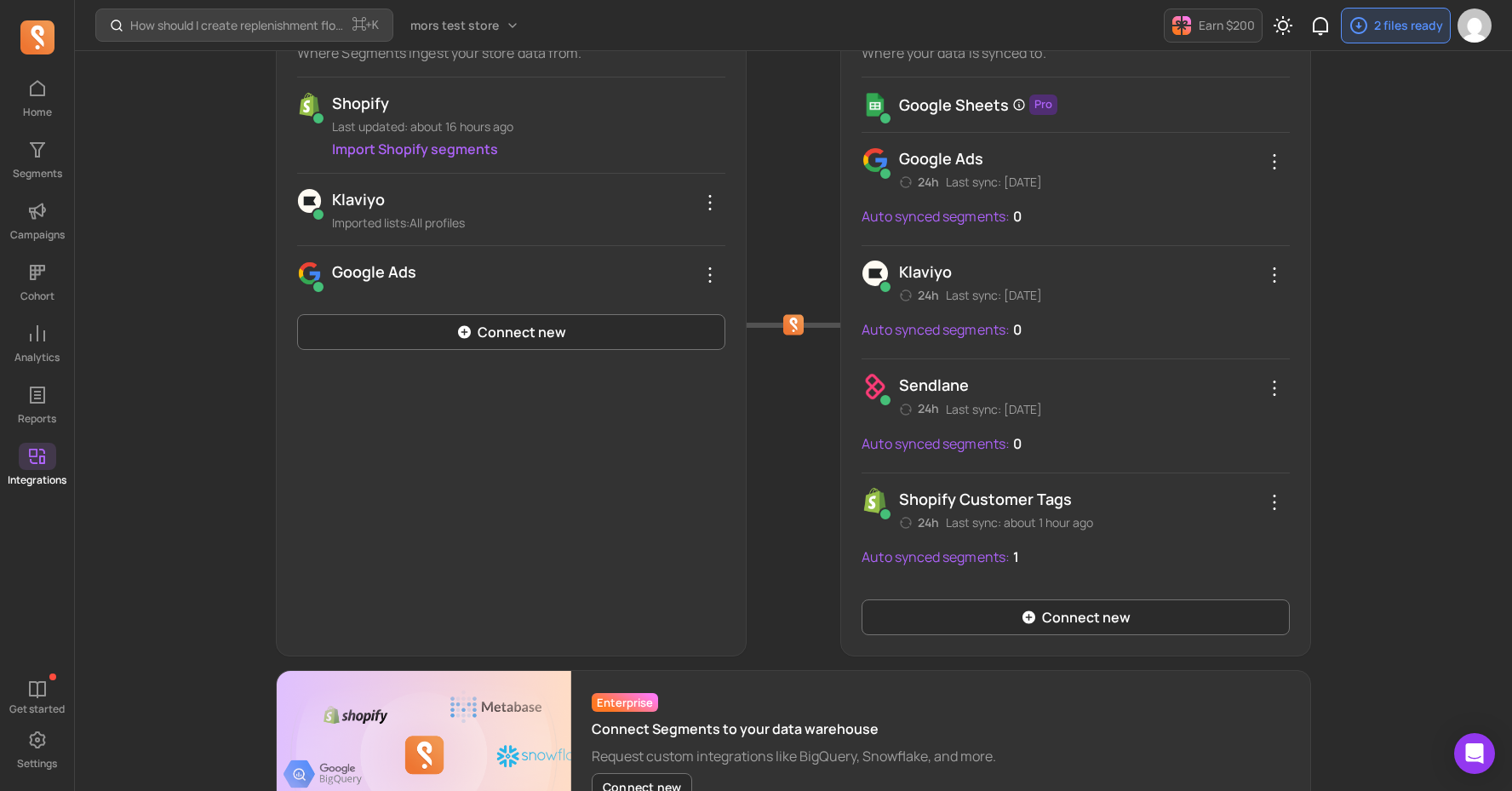 scroll, scrollTop: 262, scrollLeft: 0, axis: vertical 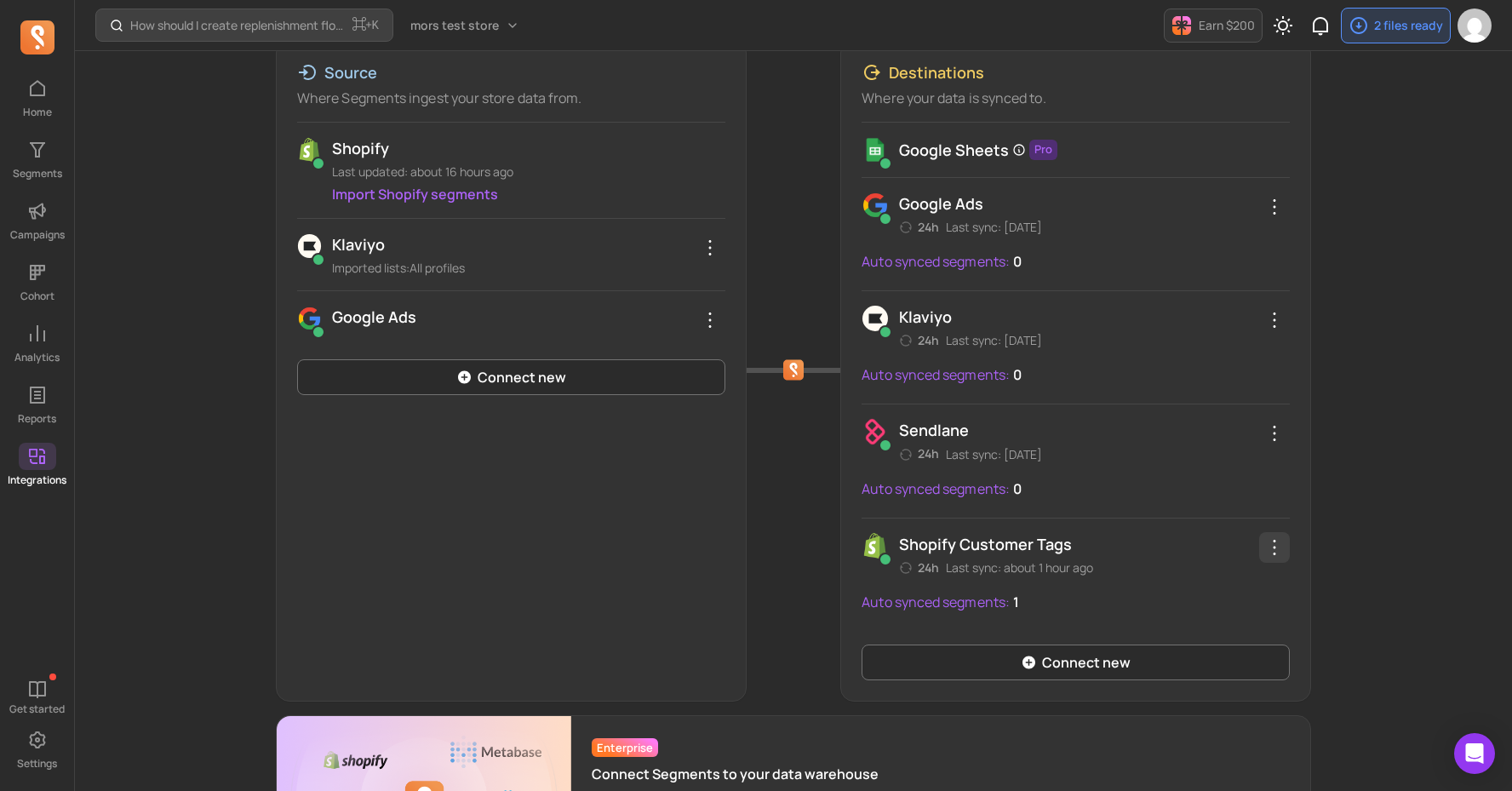click 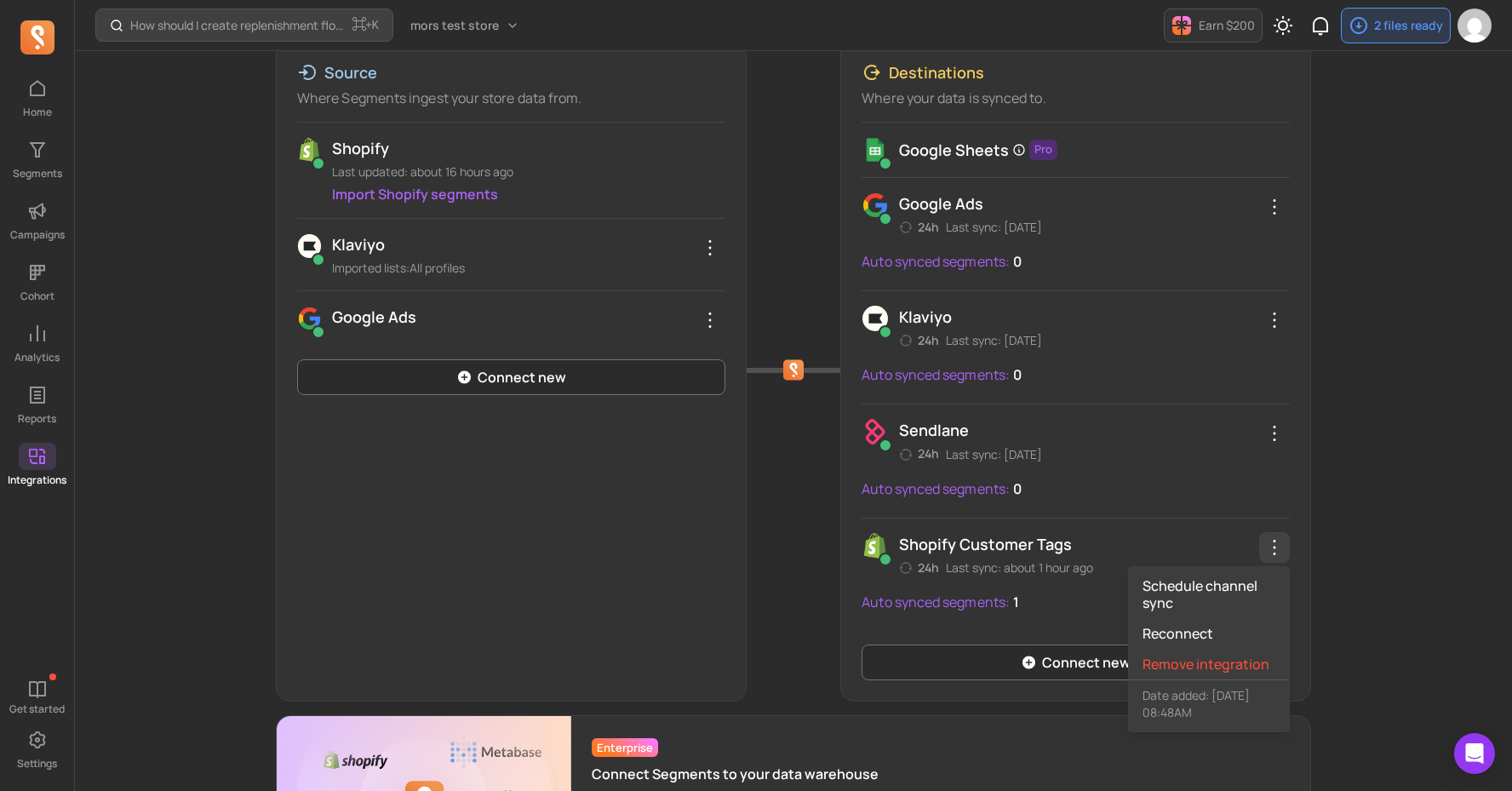 click 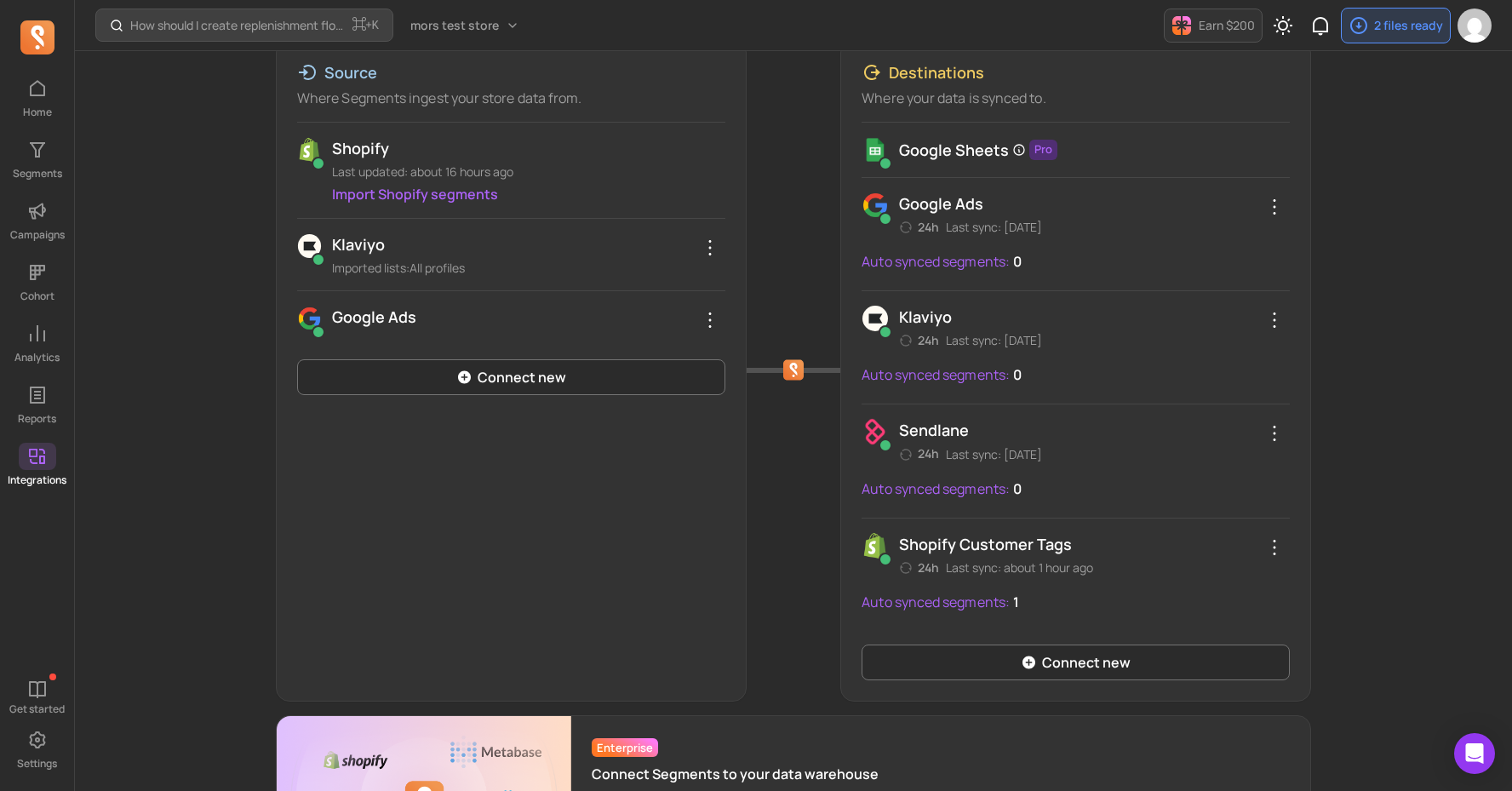 click on "How should I create replenishment flows? ⌘  +  K mors test store   Earn $200 2   files ready Integrations Integrations are how Segments connects with your marketing channels so you can easily sync your favorite customer segments and build long-lasting customer relationships. Start guide Overall status Connected Auto synced / Total segments 1 / 49 Channels activated 4 / 16 Active connections Source Where Segments ingest your store data from. Shopify Last updated: about 16 hours ago Import Shopify segments Klaviyo Imported lists:  All profiles Google Ads Connect new Destinations Where your data is synced to. Google Sheets   Pro Google Ads 24h Last sync: 7 days ago Auto synced segments: 0 Klaviyo 24h Last sync: 7 days ago Auto synced segments: 0 Sendlane 24h Last sync: 7 months ago Auto synced segments: 0 Shopify customer tags 24h Last sync: about 1 hour ago Auto synced segments: 1 Connect new Enterprise Connect Segments to your data warehouse Request custom integrations like BigQuery, Snowflake, and more." at bounding box center (793, 351) 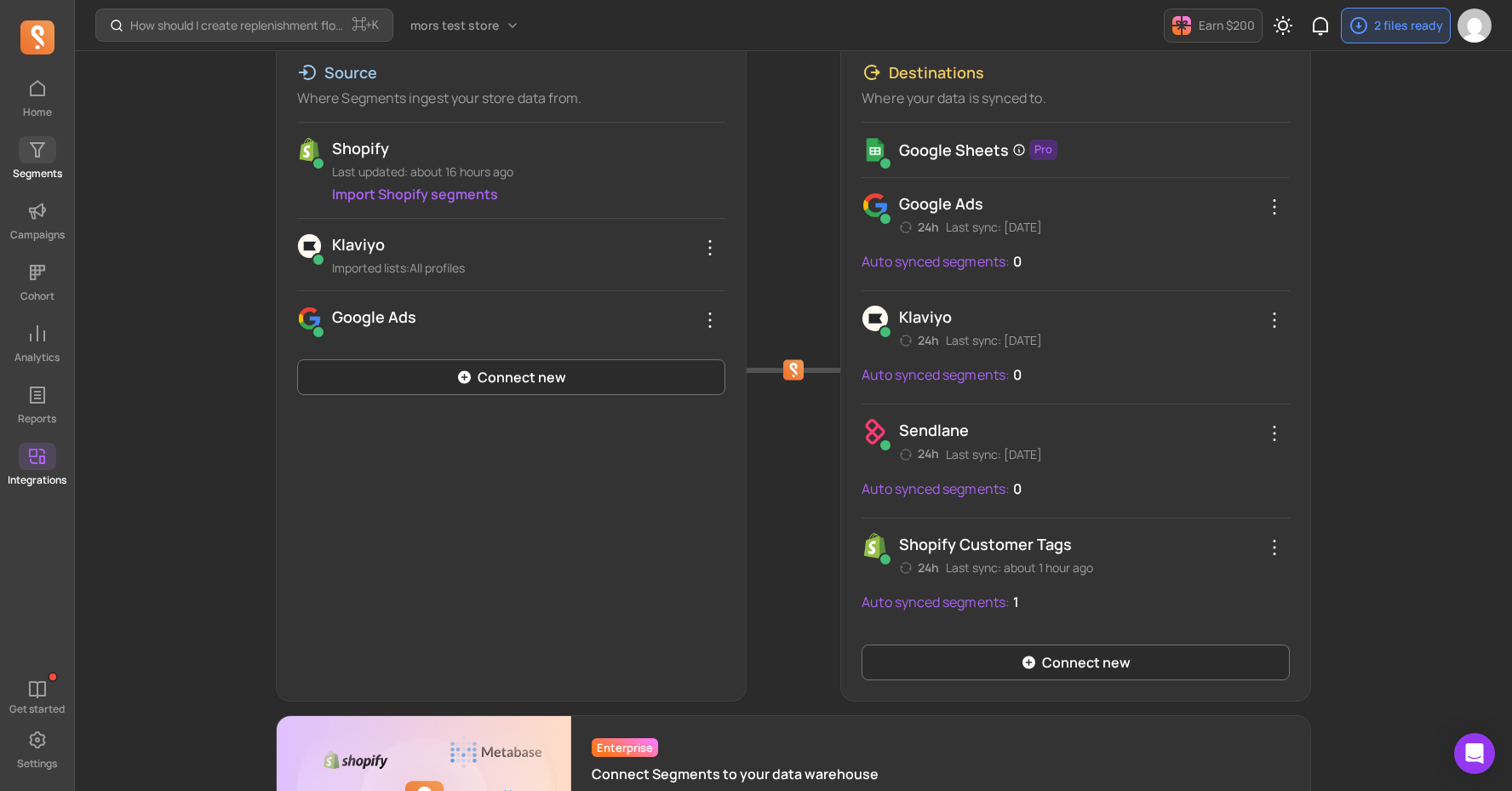 click 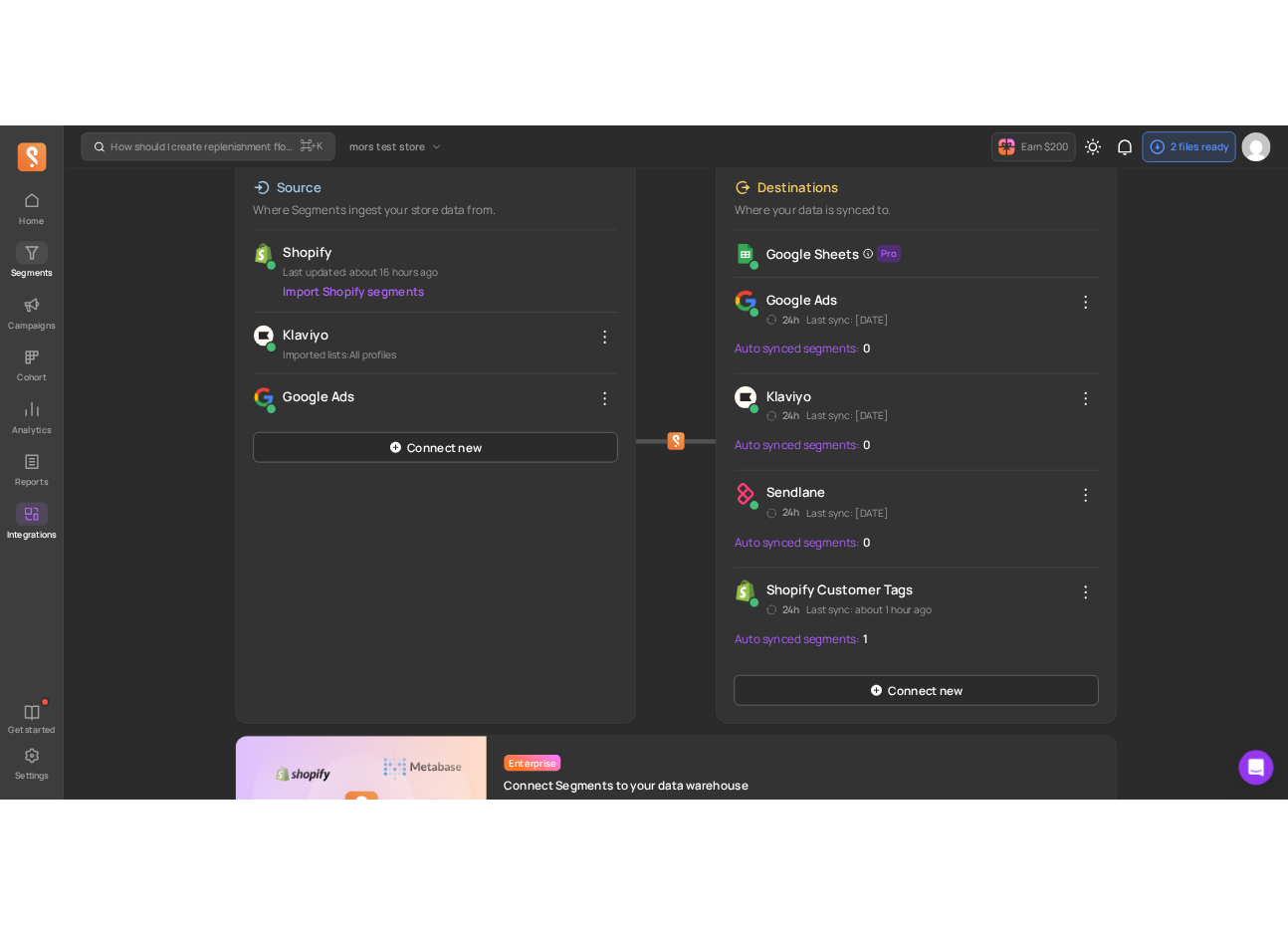 scroll, scrollTop: 0, scrollLeft: 0, axis: both 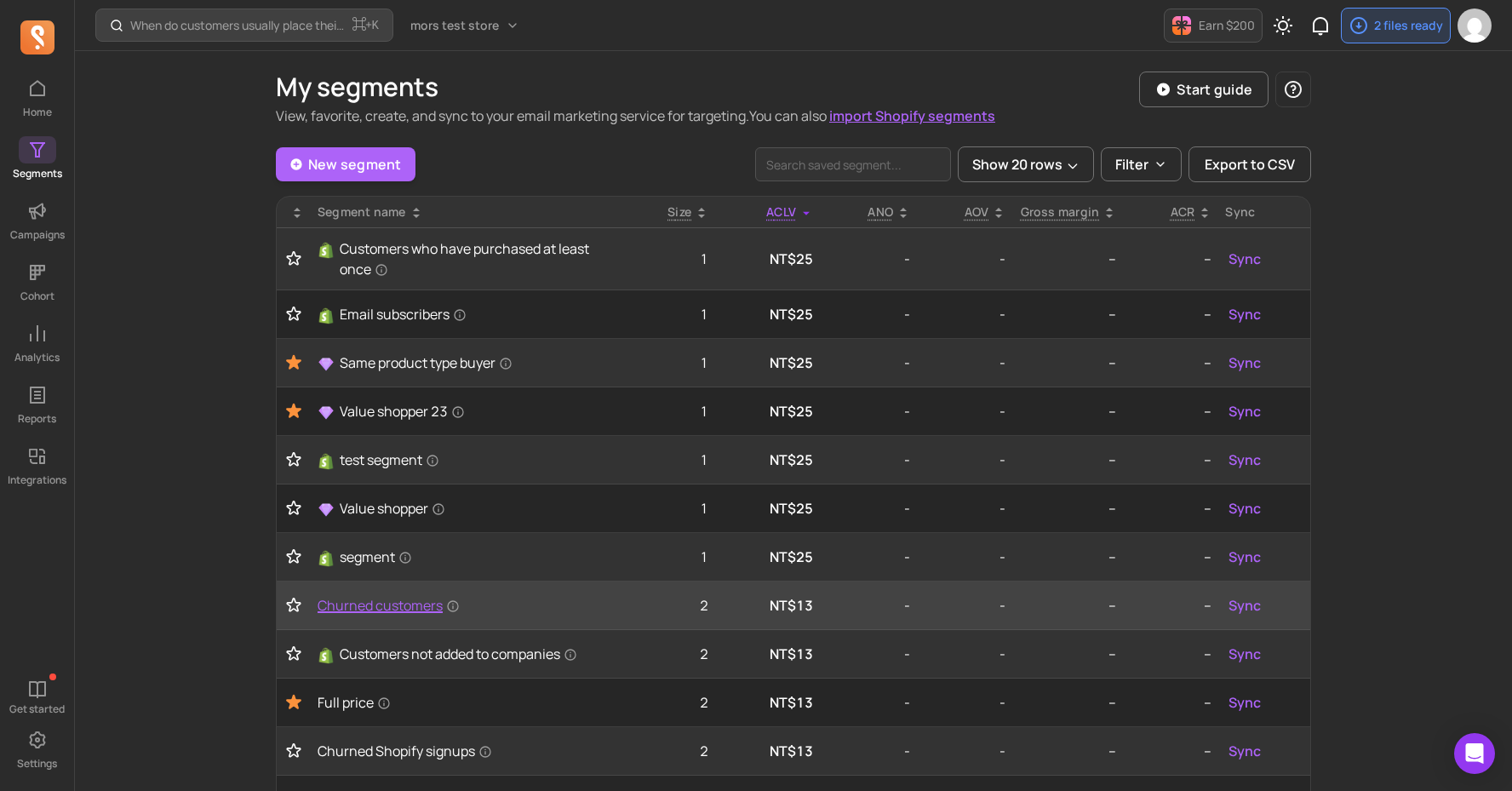 click on "Churned customers" at bounding box center (388, 605) 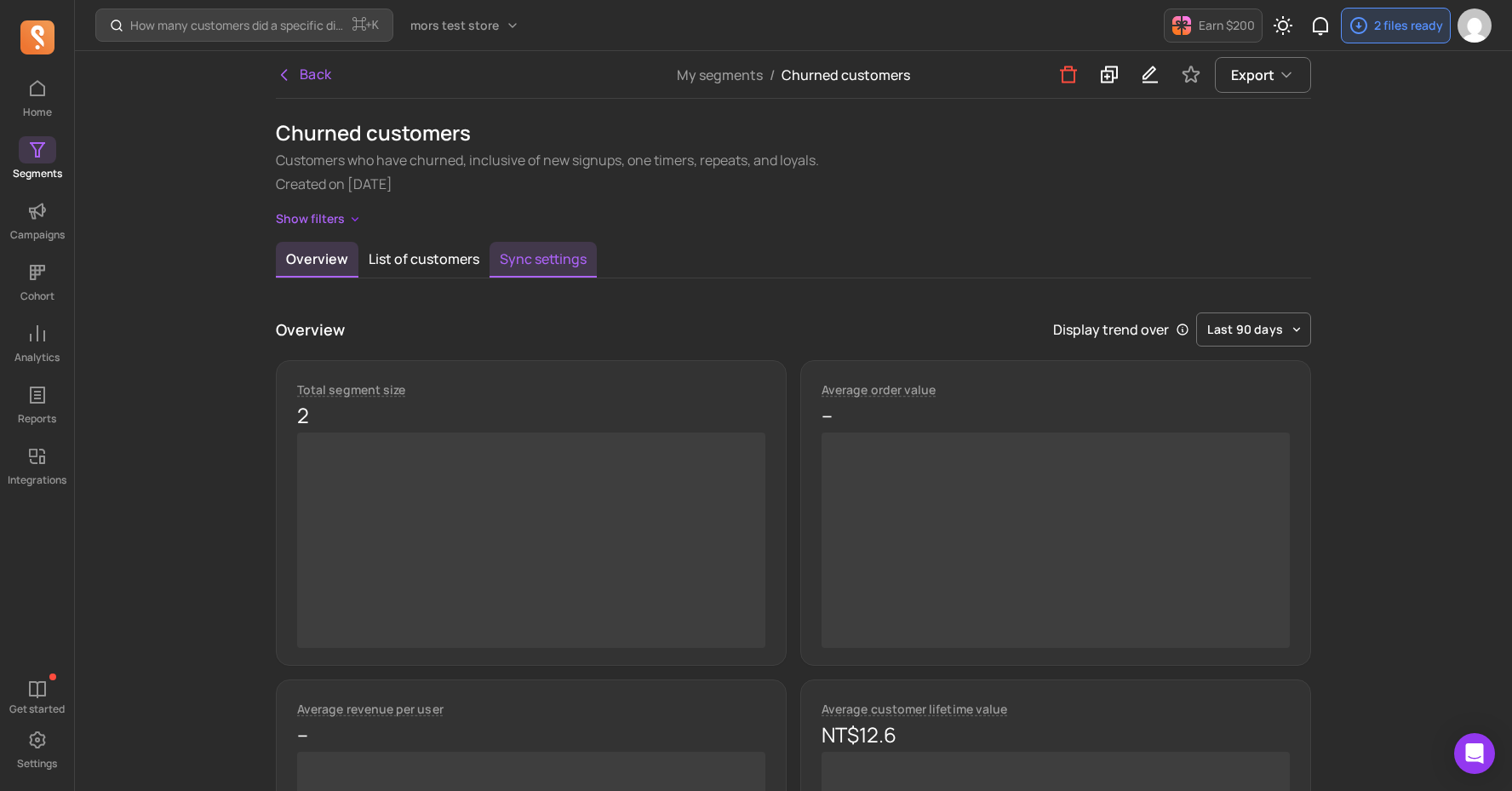 click on "Sync settings" at bounding box center (543, 260) 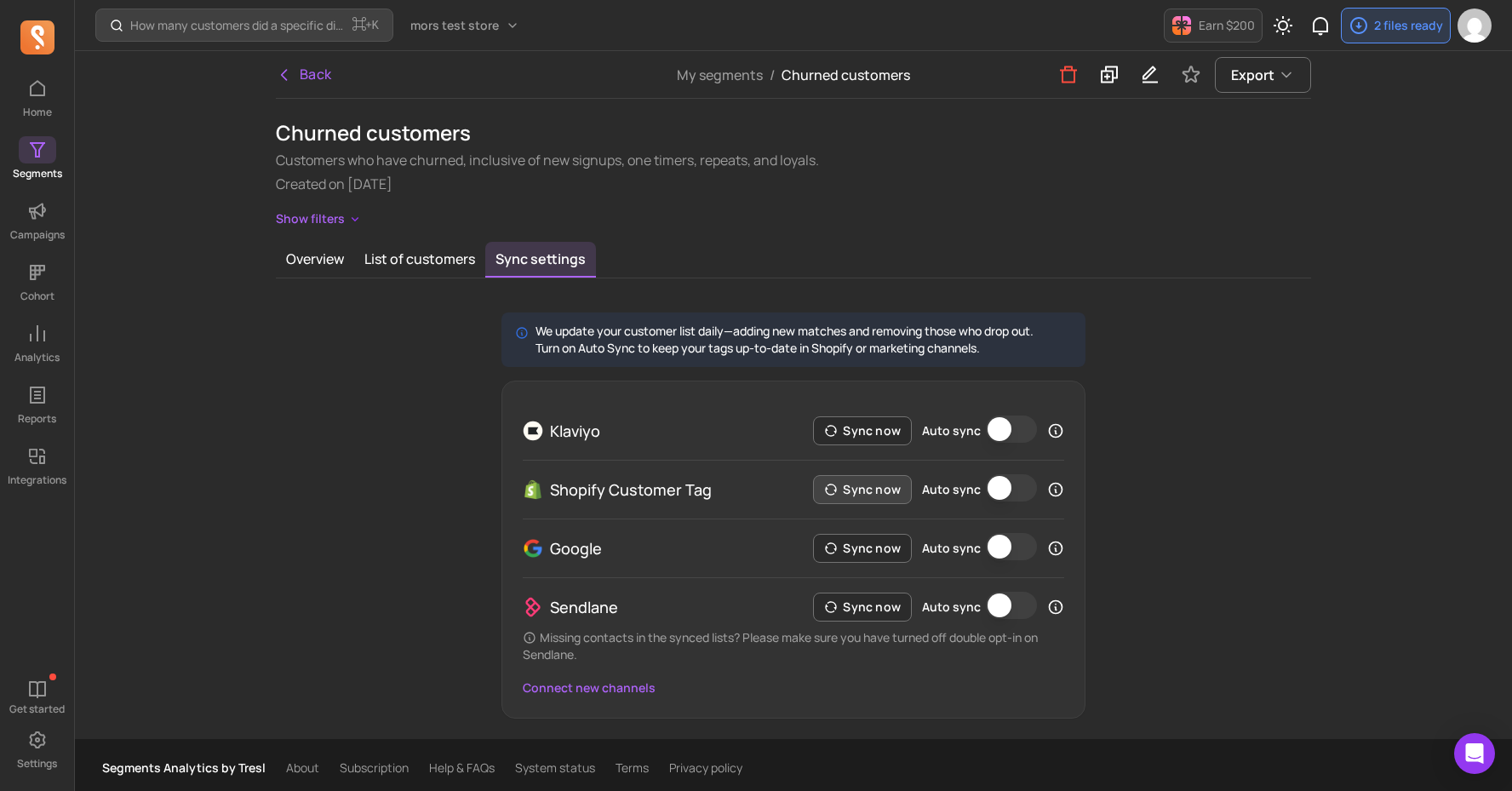 click on "Sync now" at bounding box center [862, 490] 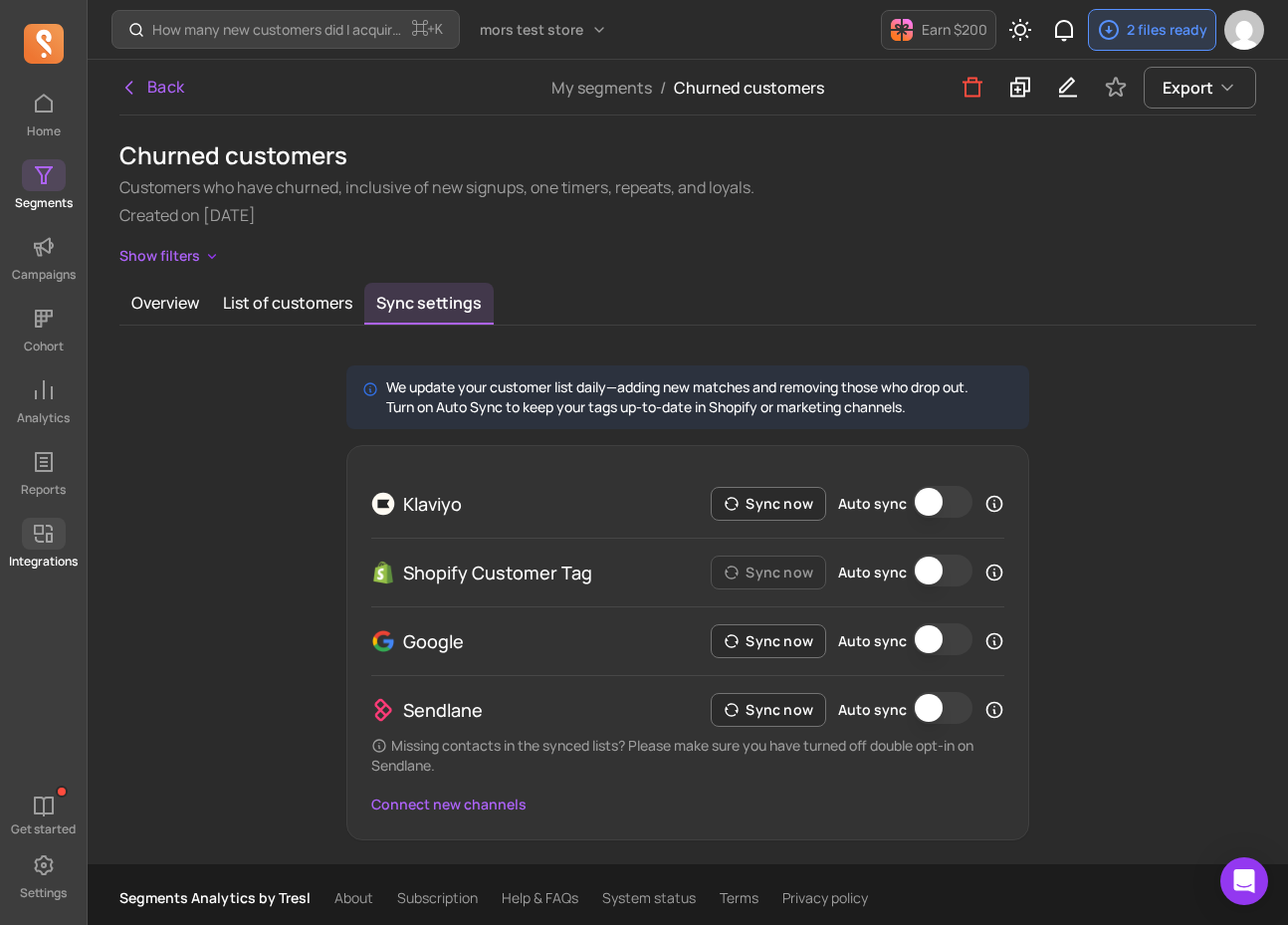 click 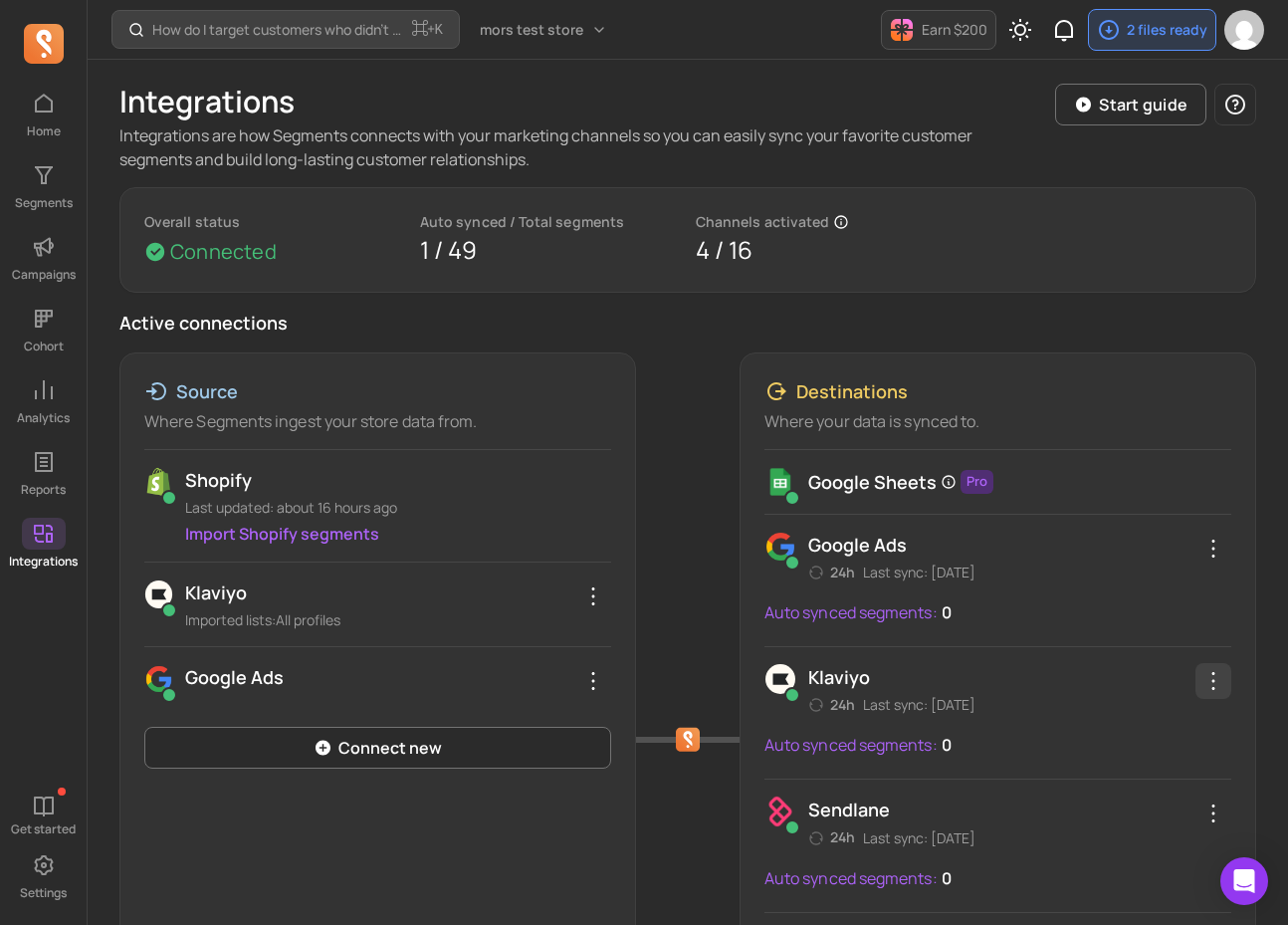 click 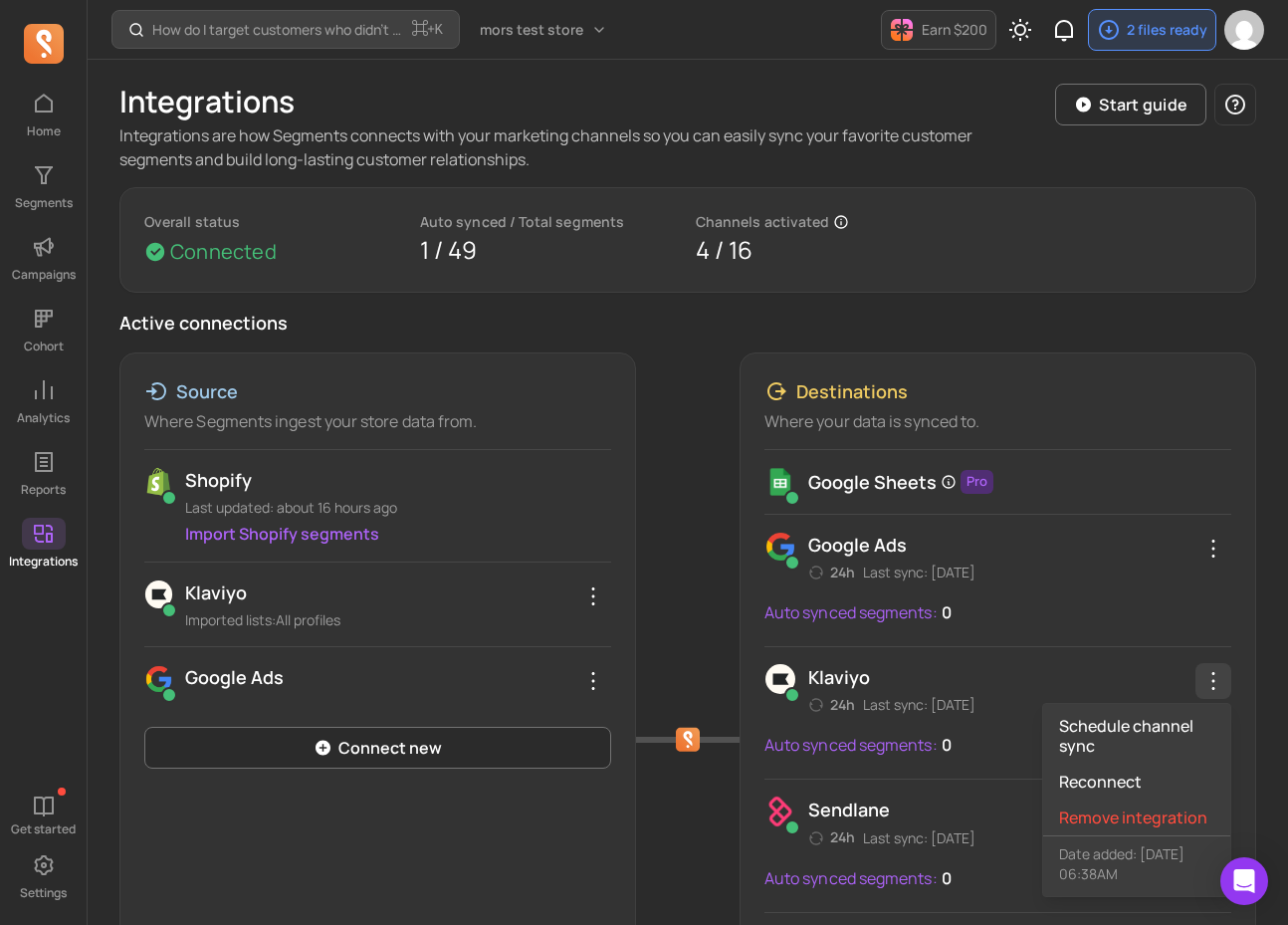 click on "Google Sheets   Pro Google Ads 24h Last sync: 7 days ago Auto synced segments: 0 Klaviyo 24h Last sync: 7 days ago Schedule channel sync Reconnect Remove integration Date added: 2023 Nov 28 06:38AM Auto synced segments: 0 Sendlane 24h Last sync: 7 months ago Auto synced segments: 0 Shopify customer tags 24h Last sync: 2 minutes ago Auto synced segments: 1" at bounding box center [997, 747] 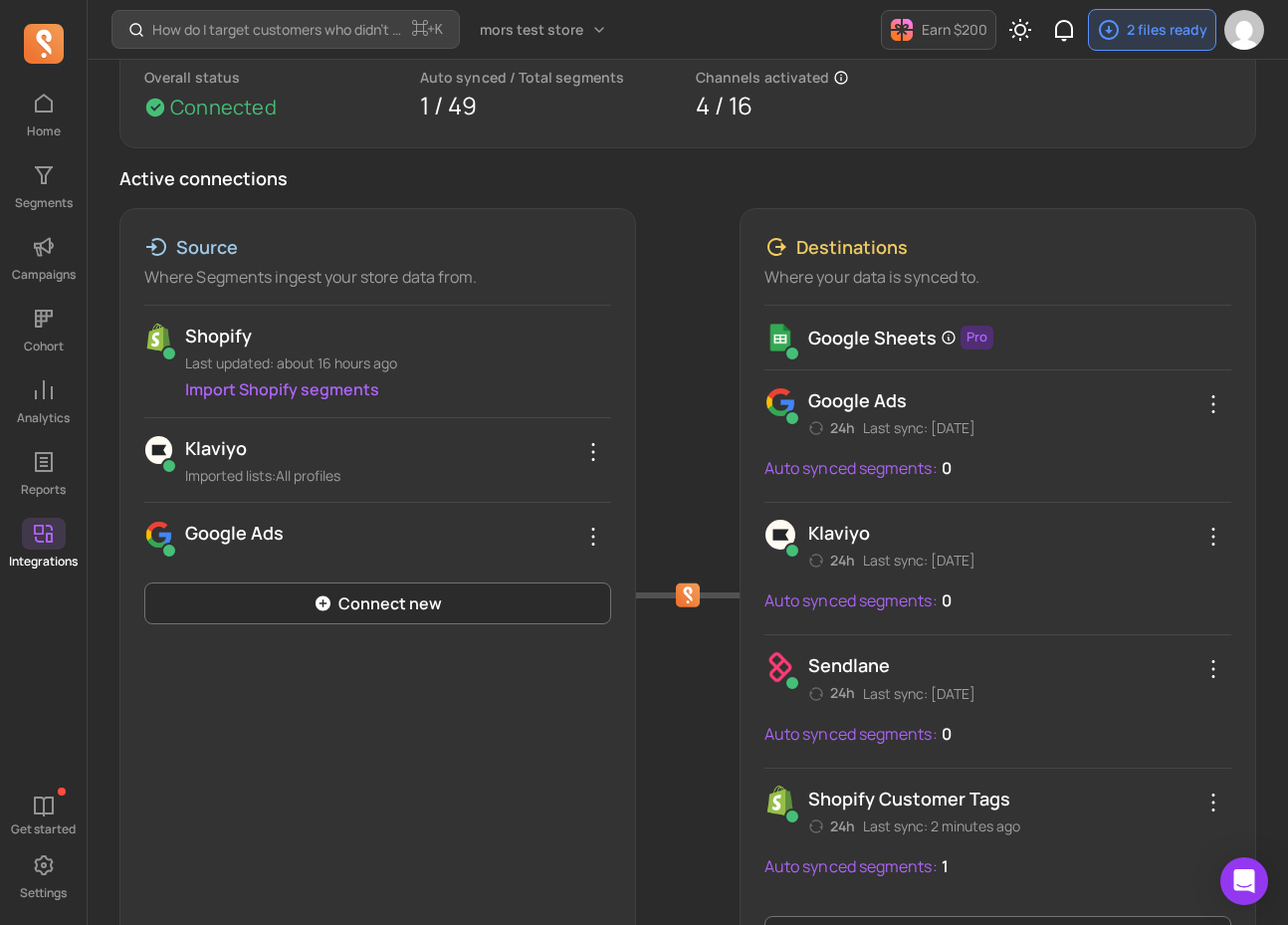 scroll, scrollTop: 193, scrollLeft: 0, axis: vertical 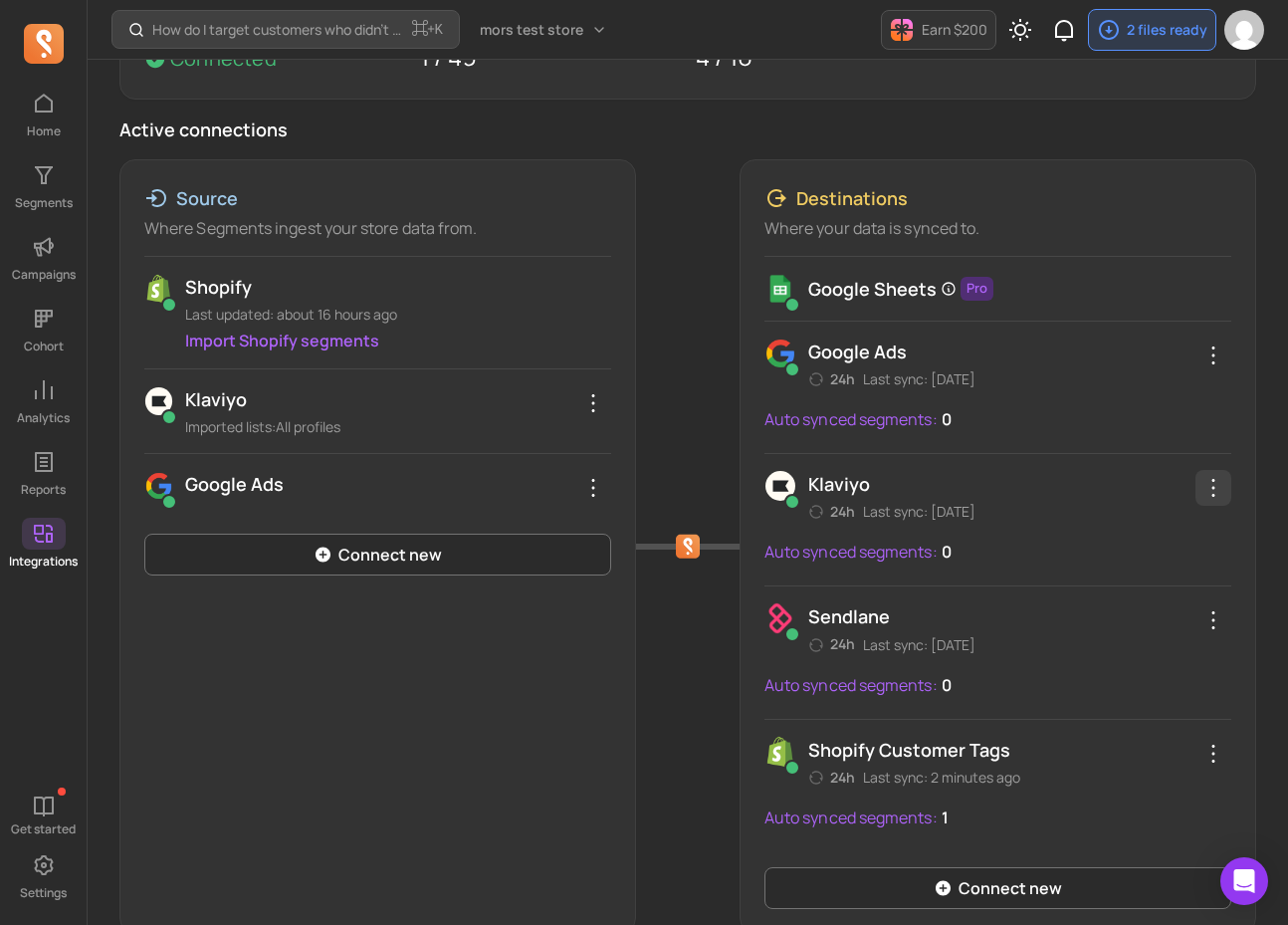 click 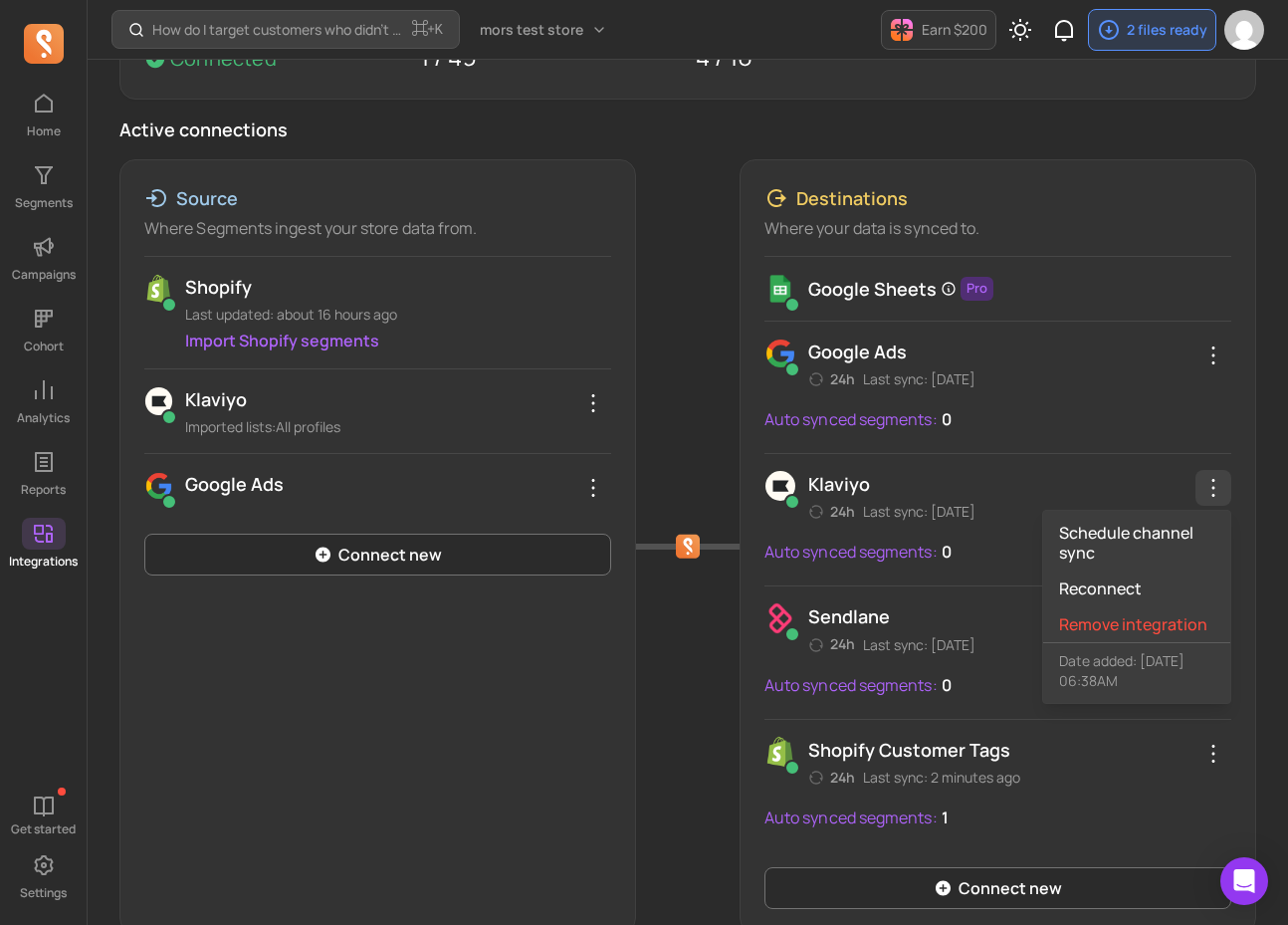 click on "Google Sheets   Pro Google Ads 24h Last sync: 7 days ago Auto synced segments: 0 Klaviyo 24h Last sync: 7 days ago Schedule channel sync Reconnect Remove integration Date added: 2023 Nov 28 06:38AM Auto synced segments: 0 Sendlane 24h Last sync: 7 months ago Auto synced segments: 0 Shopify customer tags 24h Last sync: 2 minutes ago Auto synced segments: 1" at bounding box center [997, 554] 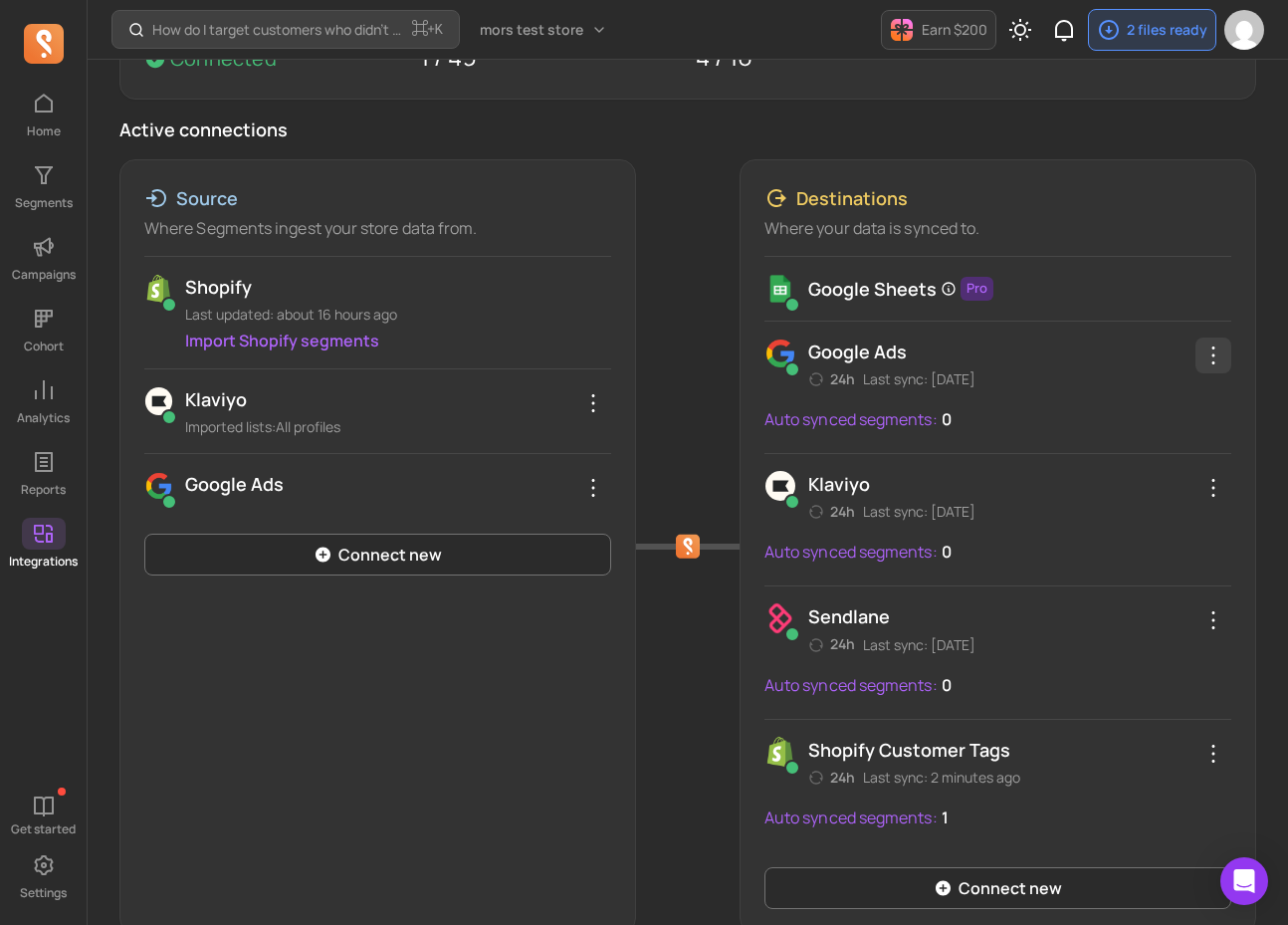 click 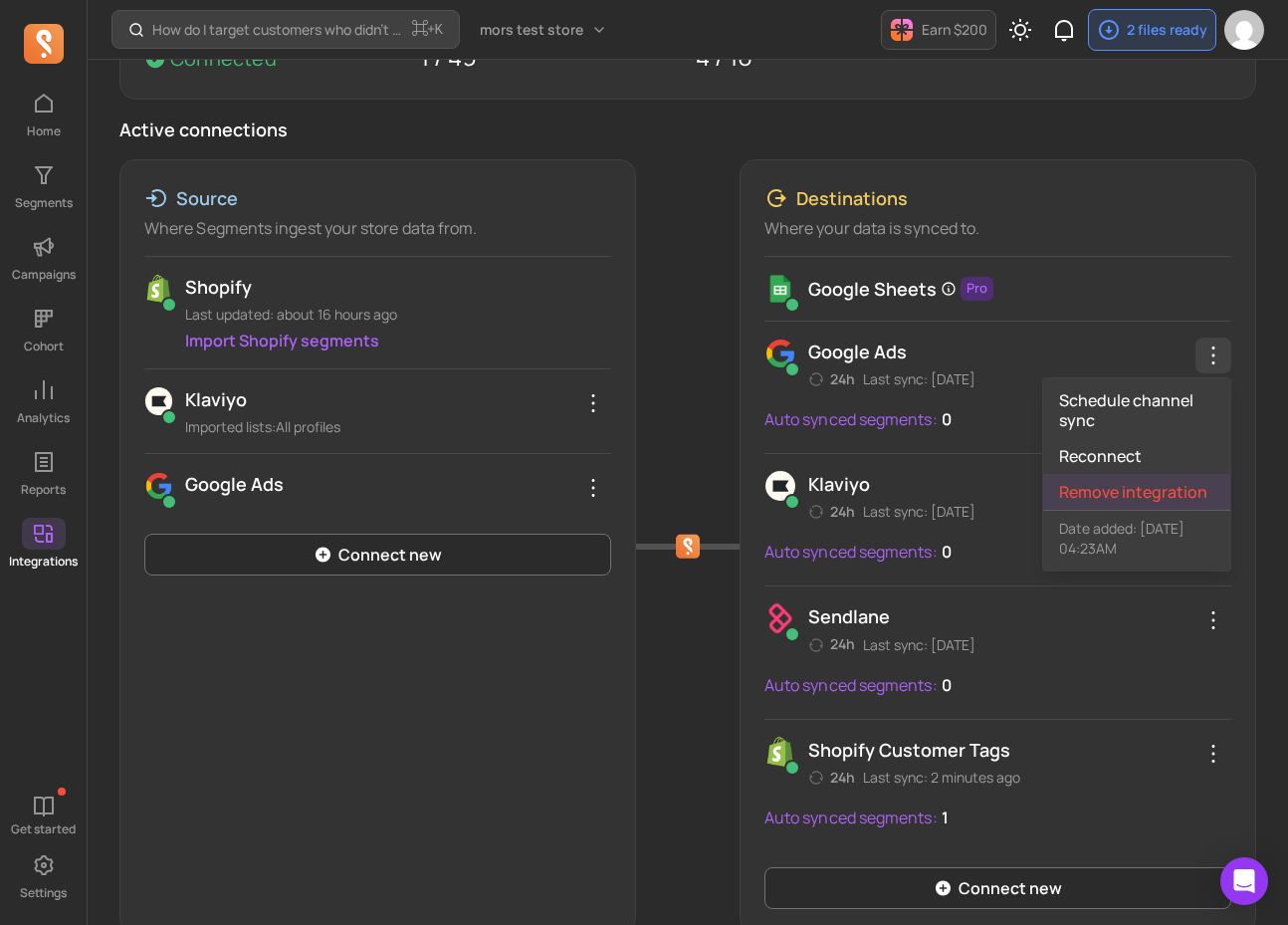 click on "Remove integration" at bounding box center (1137, 492) 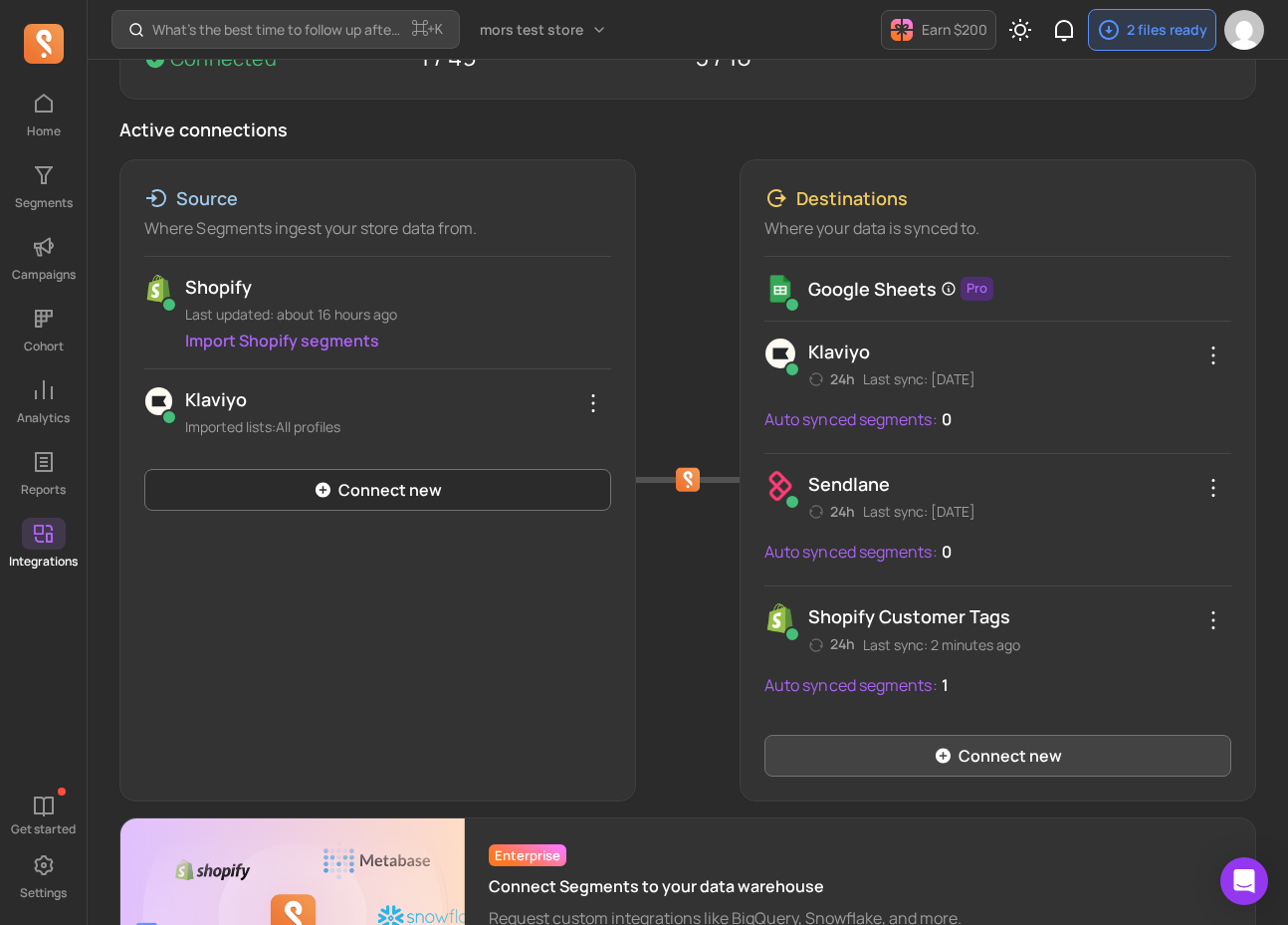 click on "Connect new" at bounding box center [997, 756] 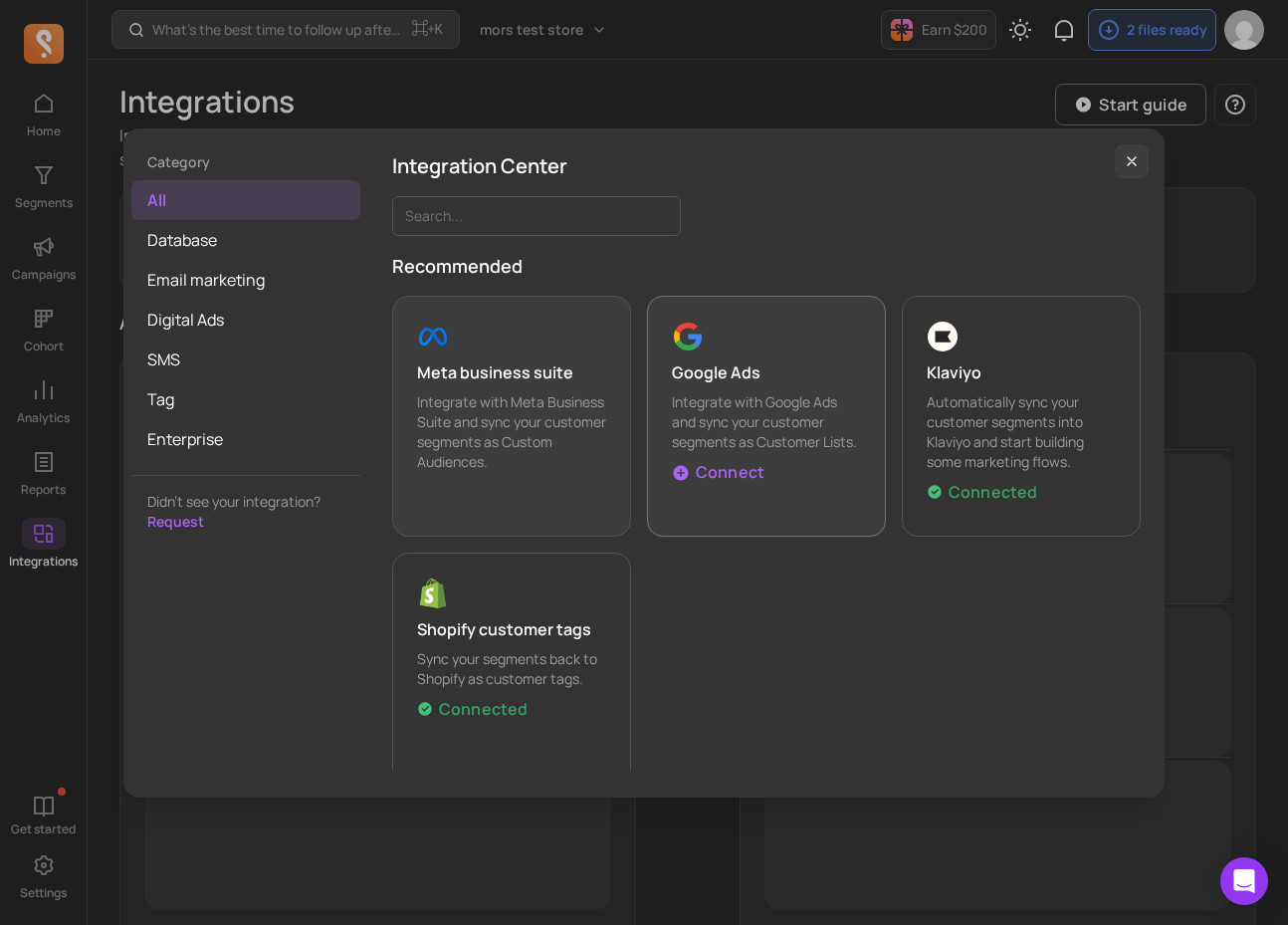 click on "Integrate with Google Ads and sync your customer segments as Customer Lists." at bounding box center [766, 422] 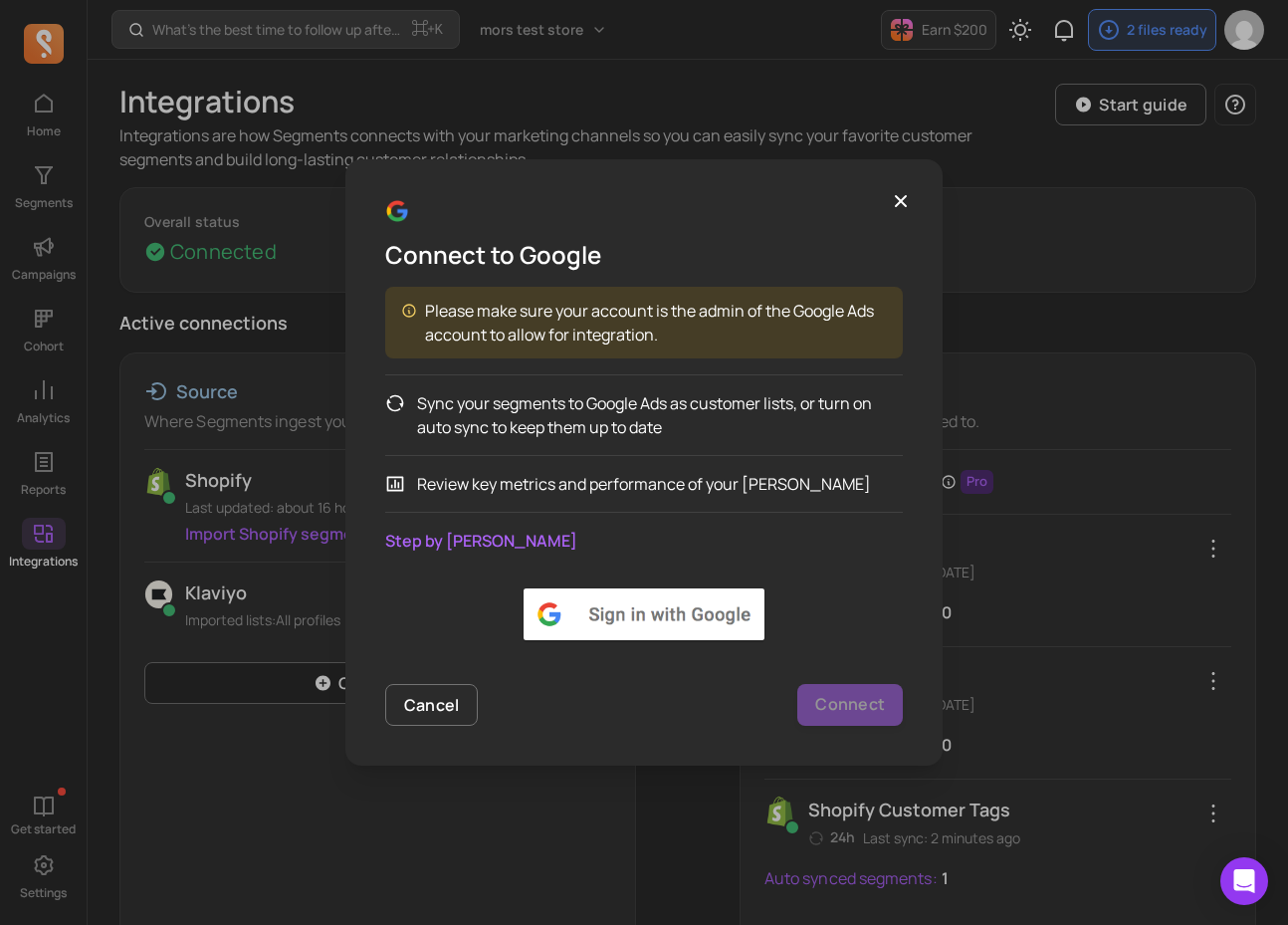 click at bounding box center (644, 614) 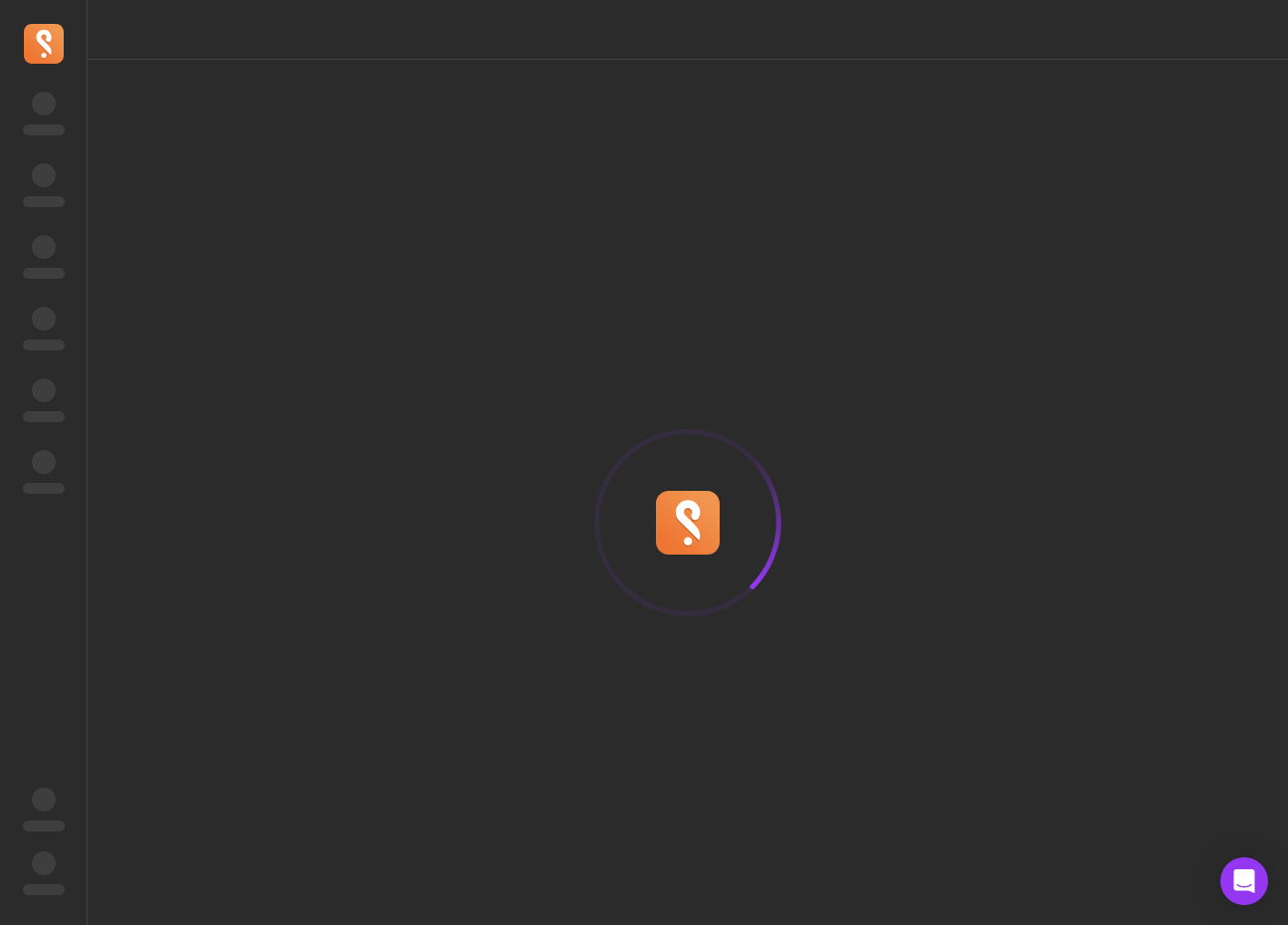 scroll, scrollTop: 0, scrollLeft: 0, axis: both 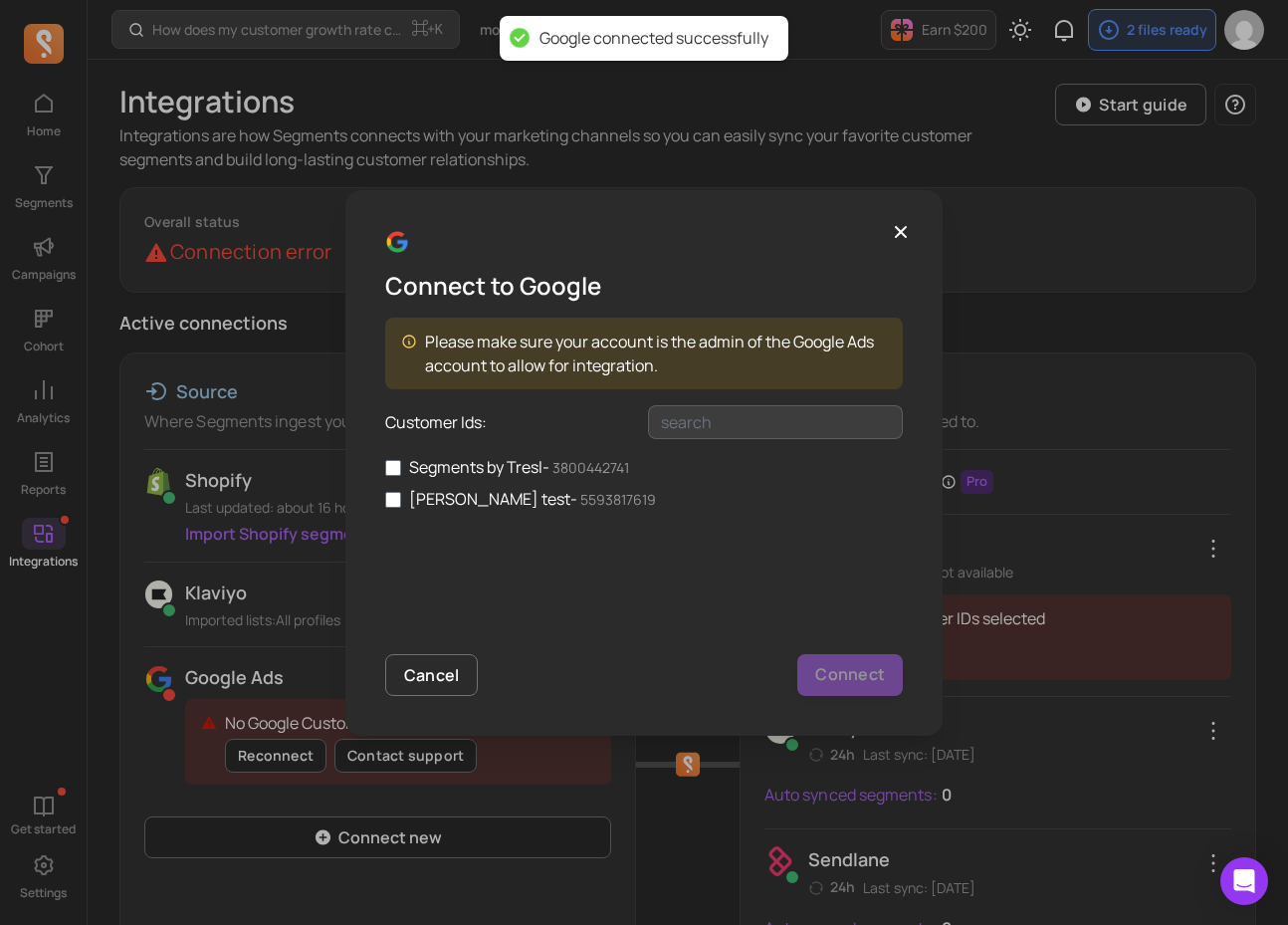 click on "Segments by Tresl  -   3800442741   [PERSON_NAME] test  -   5593817619" at bounding box center [644, 535] 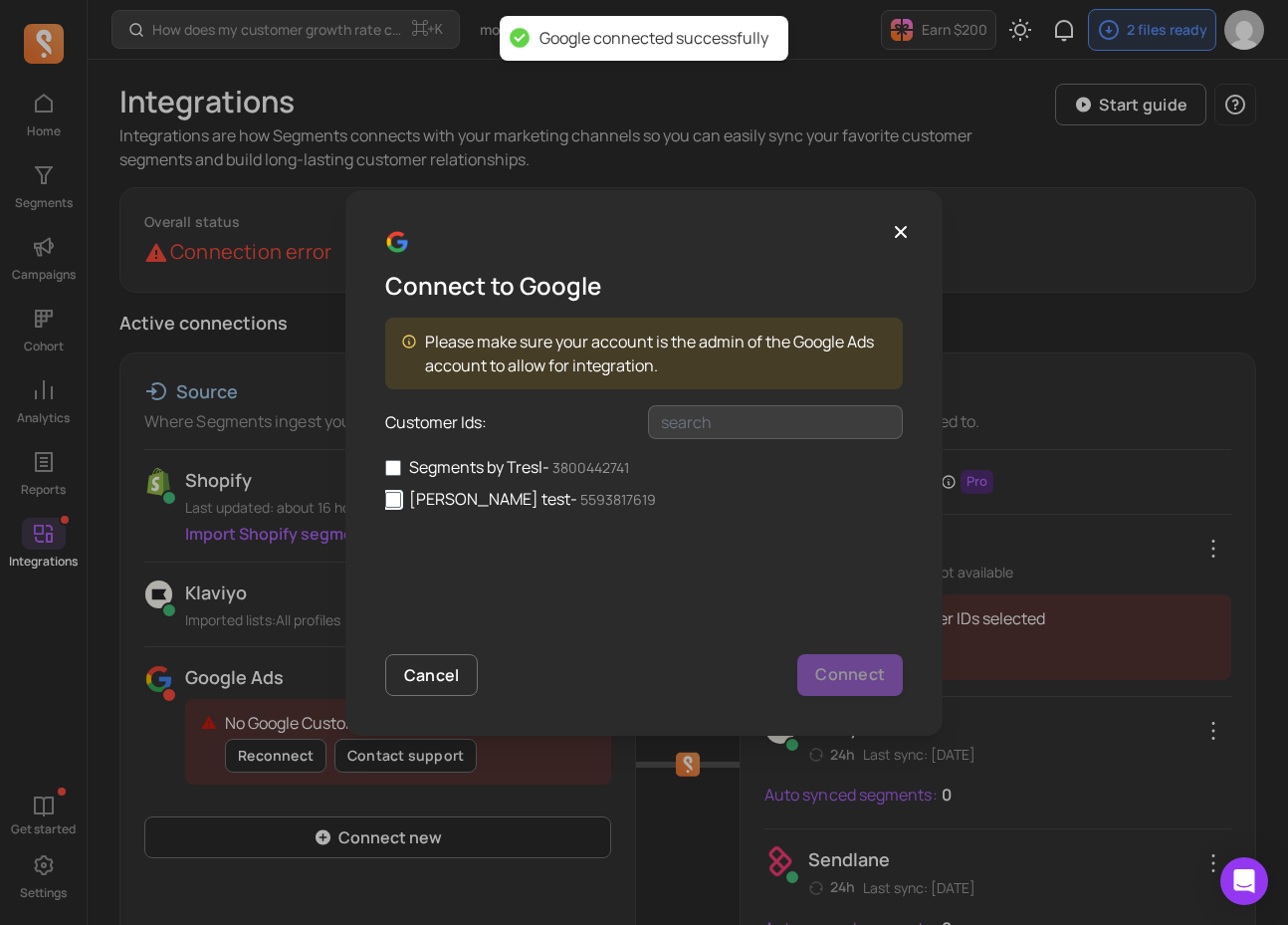 click on "[PERSON_NAME] test  -   5593817619" at bounding box center [393, 500] 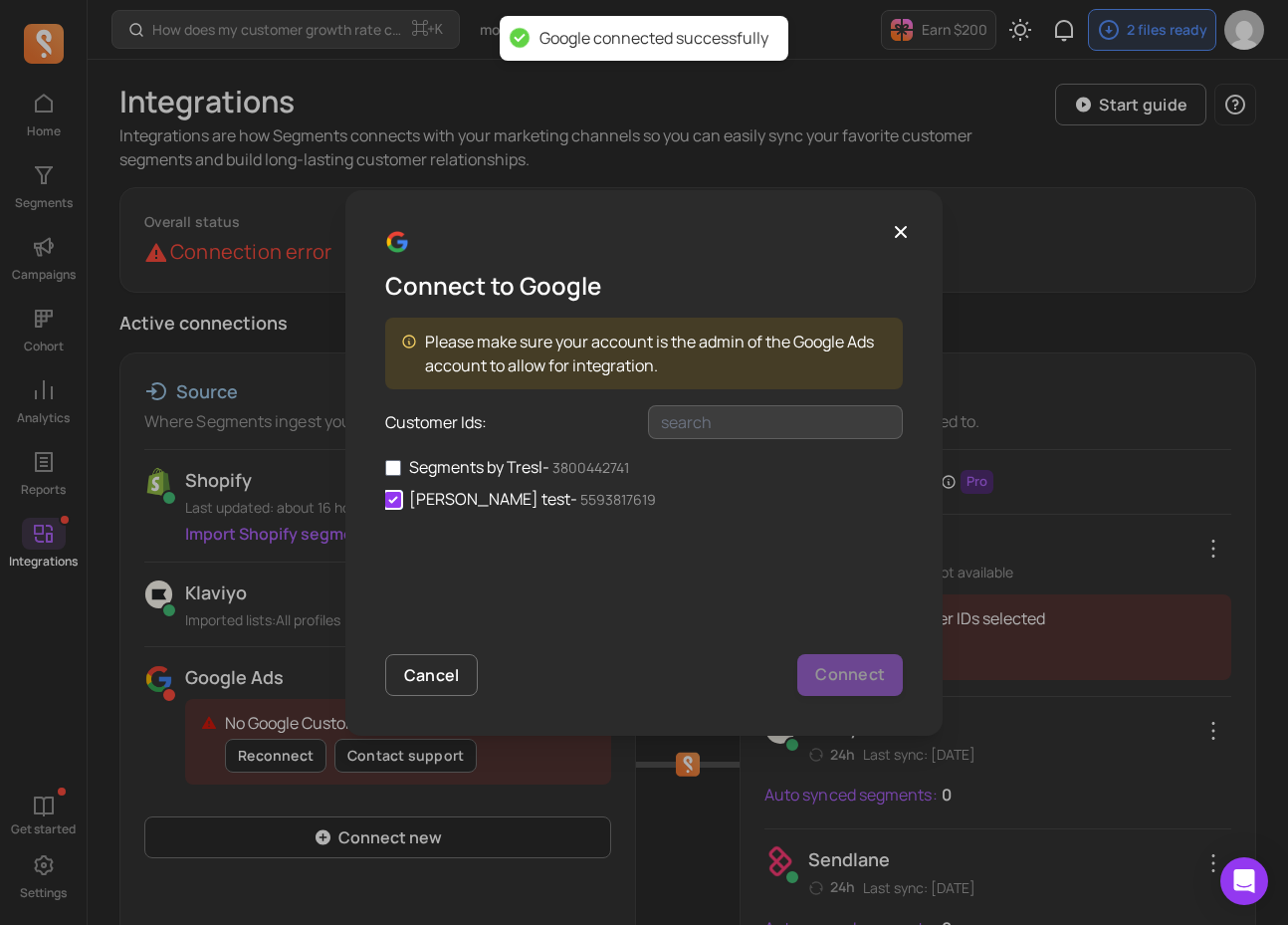 checkbox on "true" 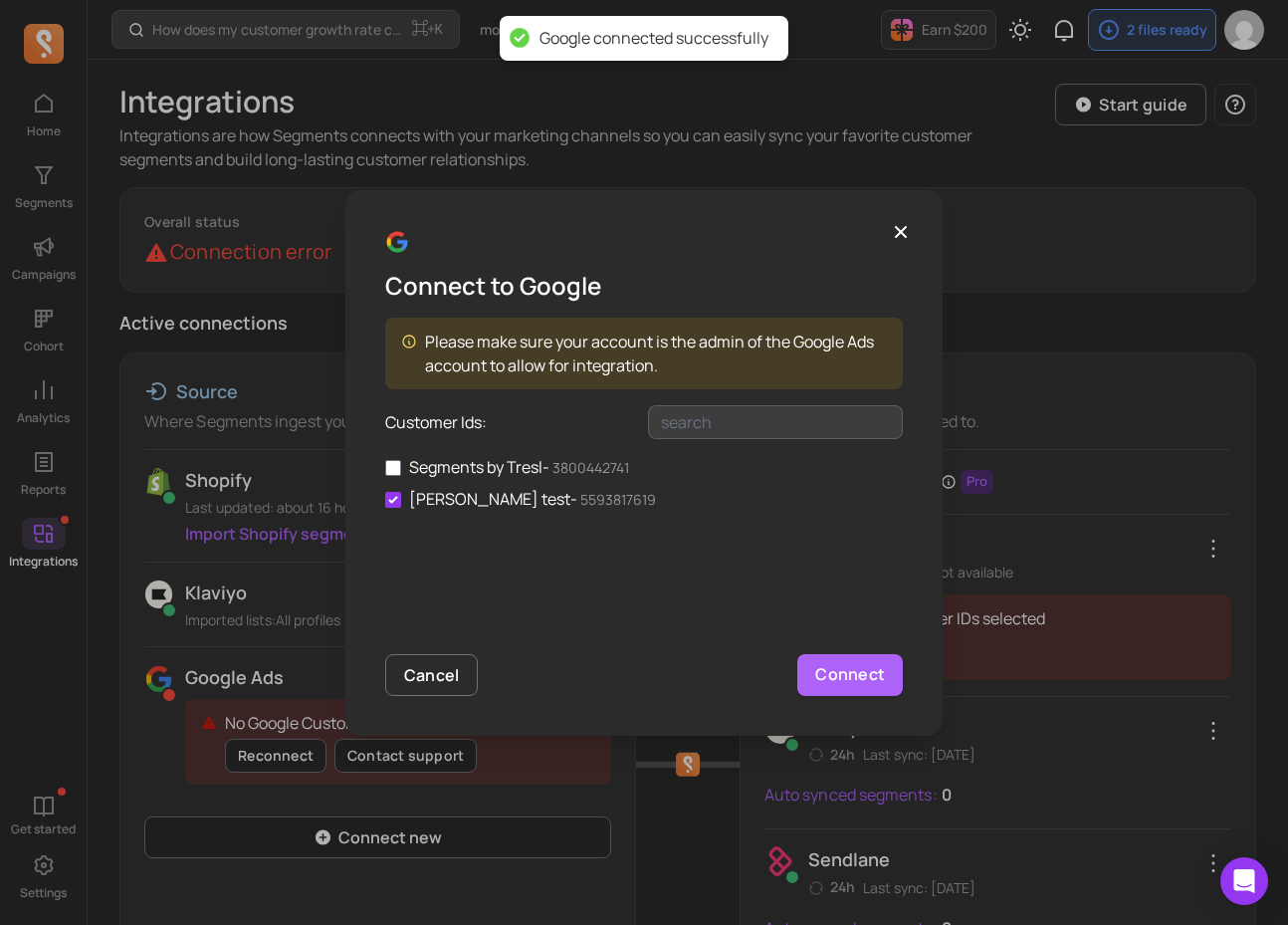 click on "Segments by Tresl  -   3800442741" at bounding box center (644, 467) 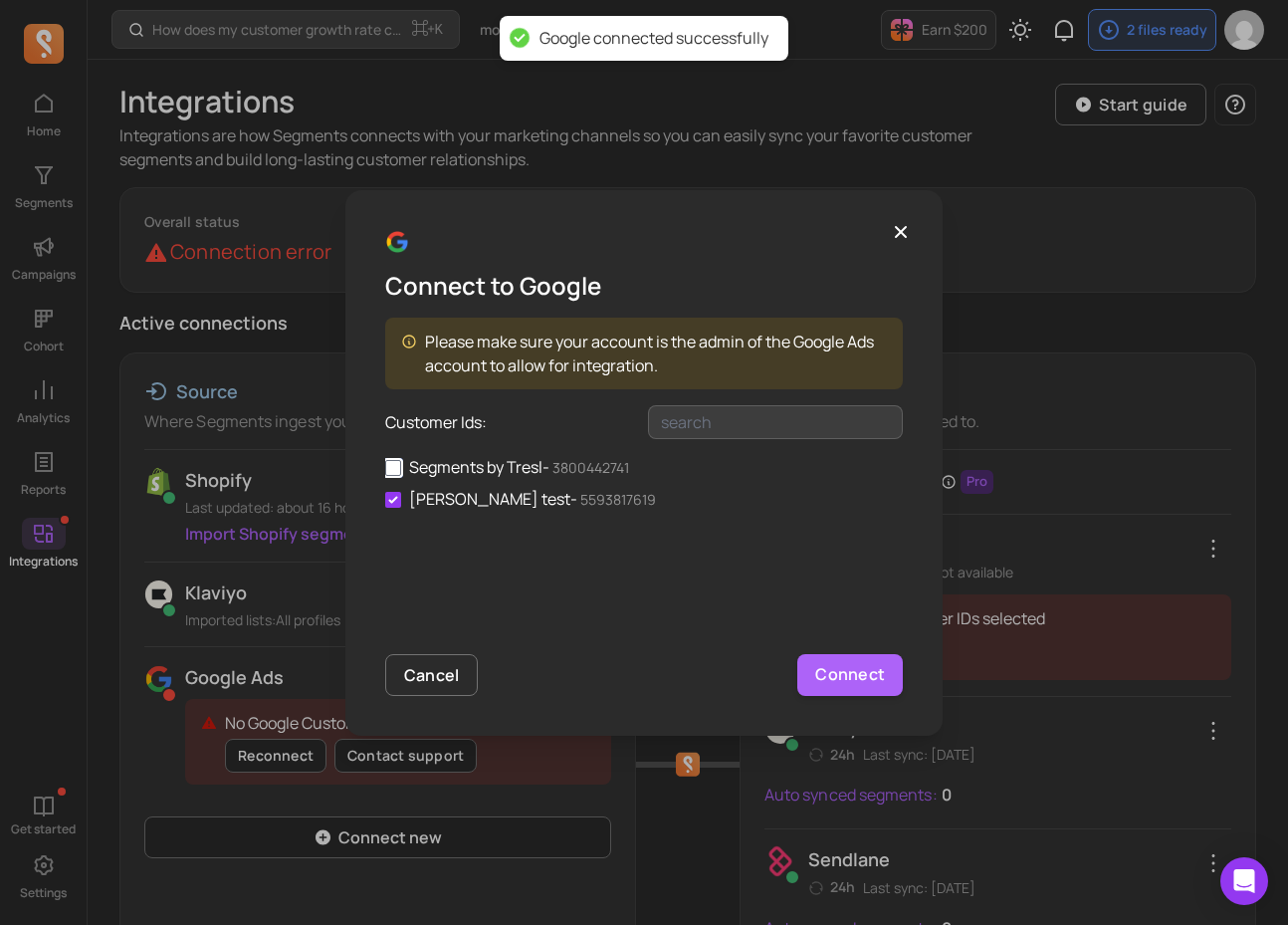 click on "Segments by Tresl  -   3800442741" at bounding box center (393, 468) 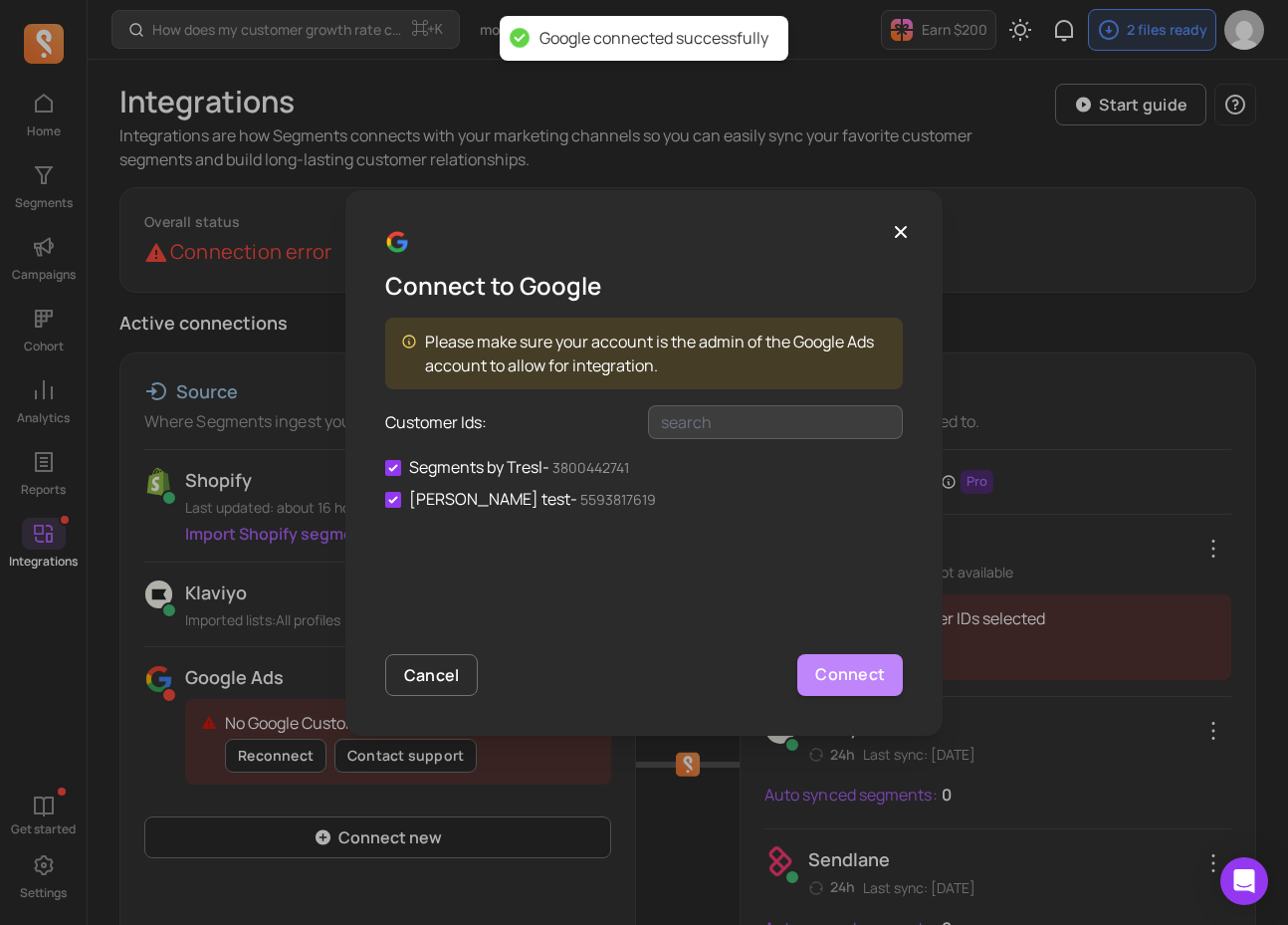 click on "Connect" at bounding box center (850, 675) 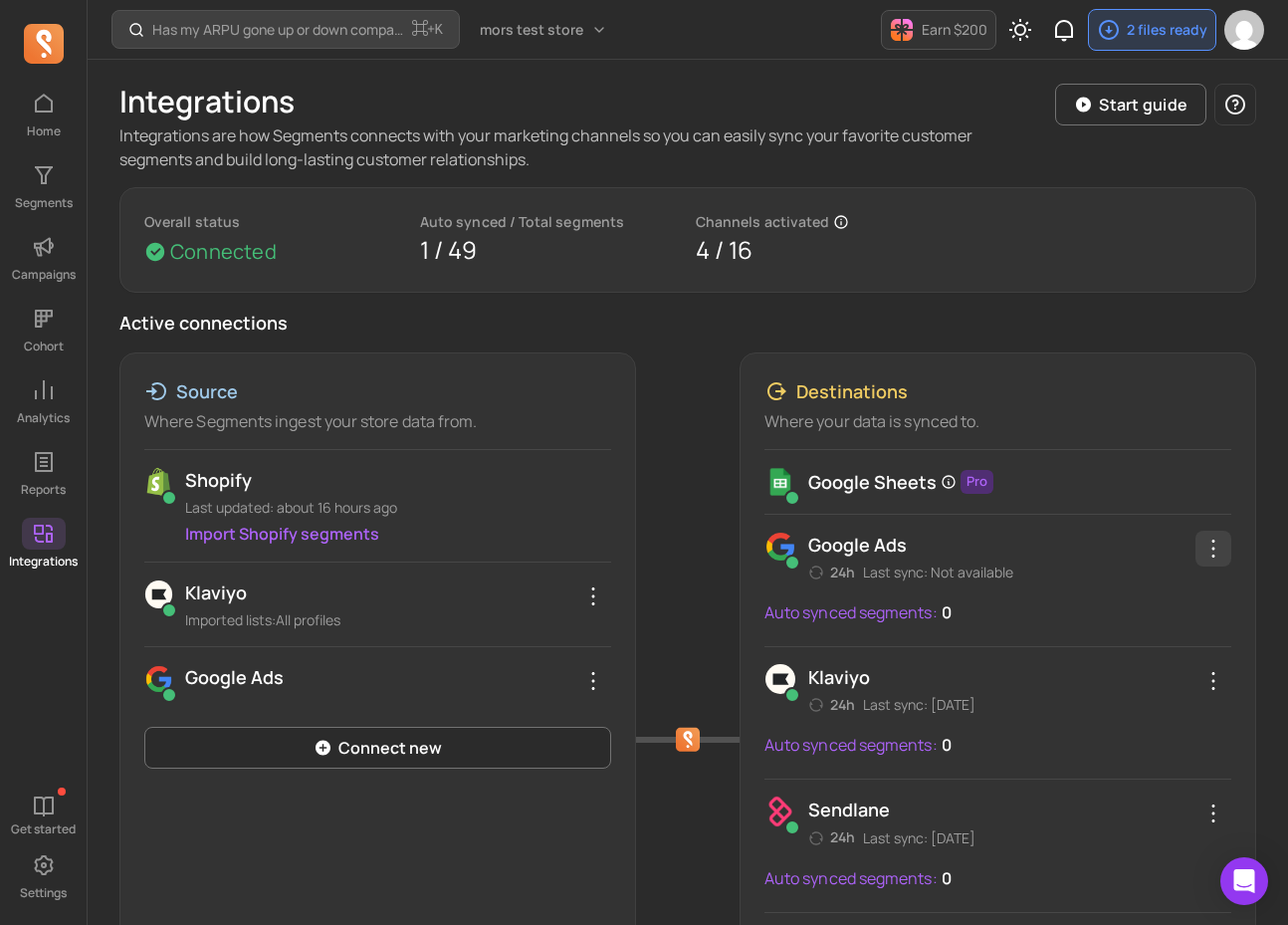 click 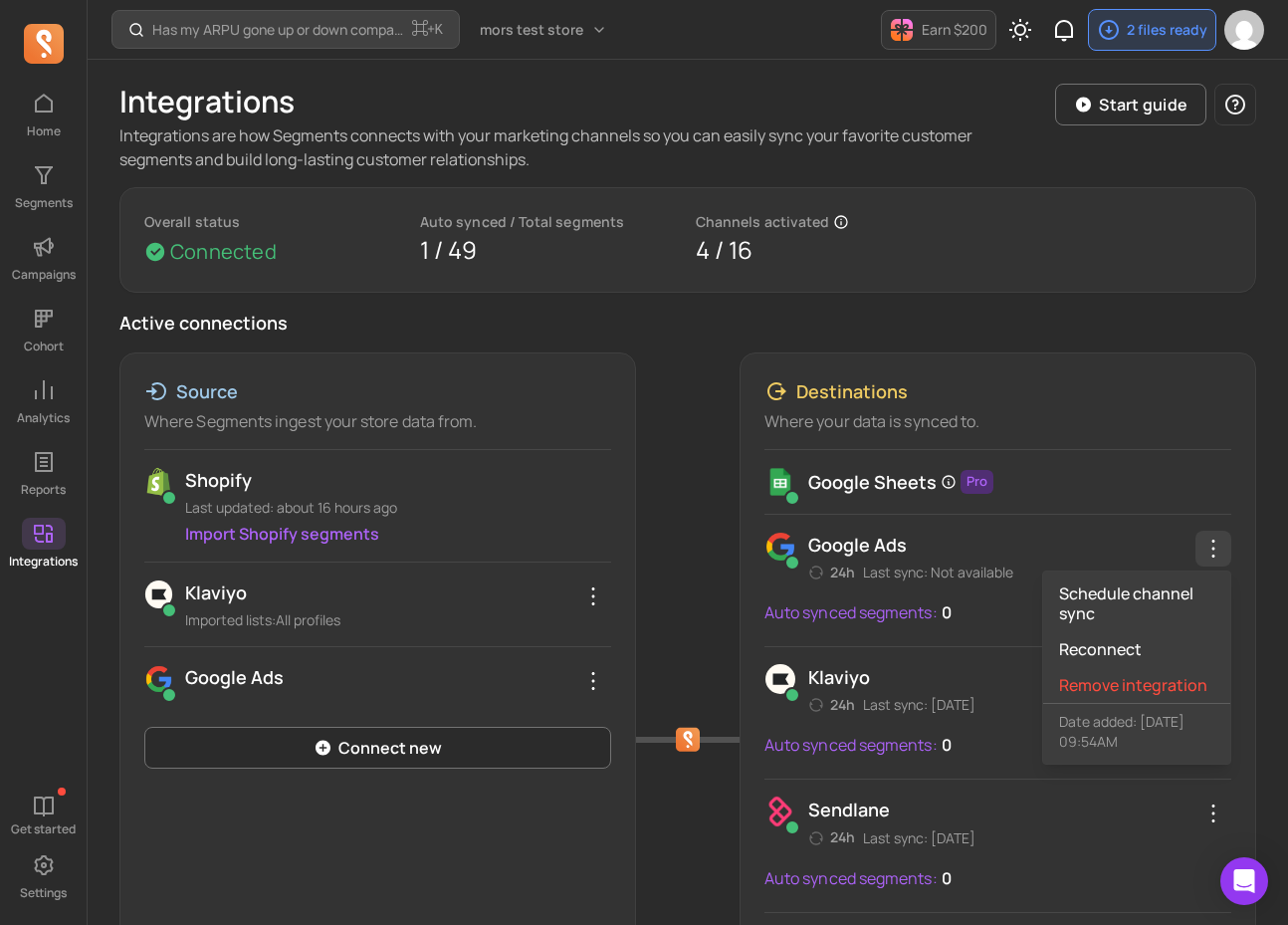 click 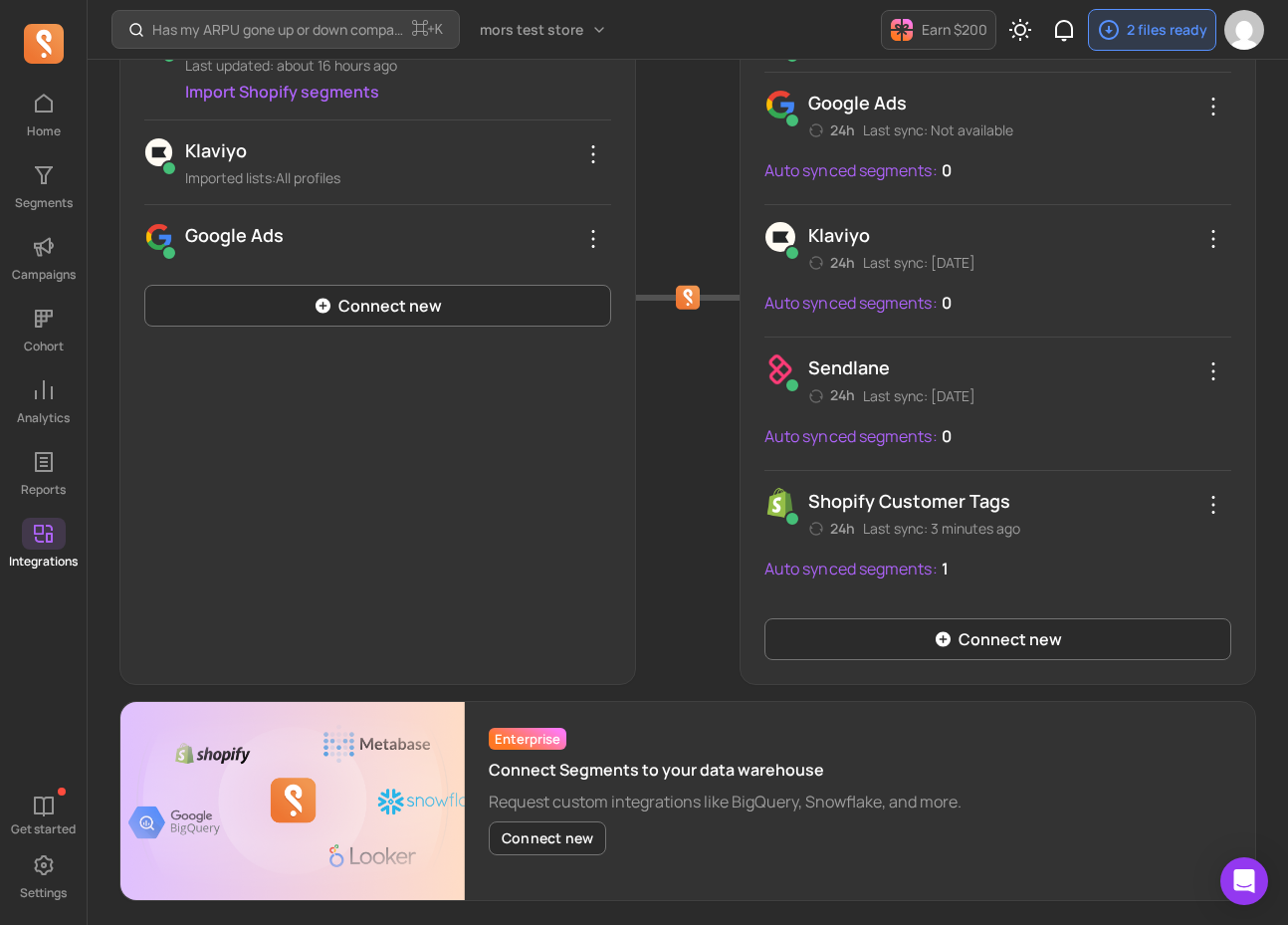 scroll, scrollTop: 462, scrollLeft: 0, axis: vertical 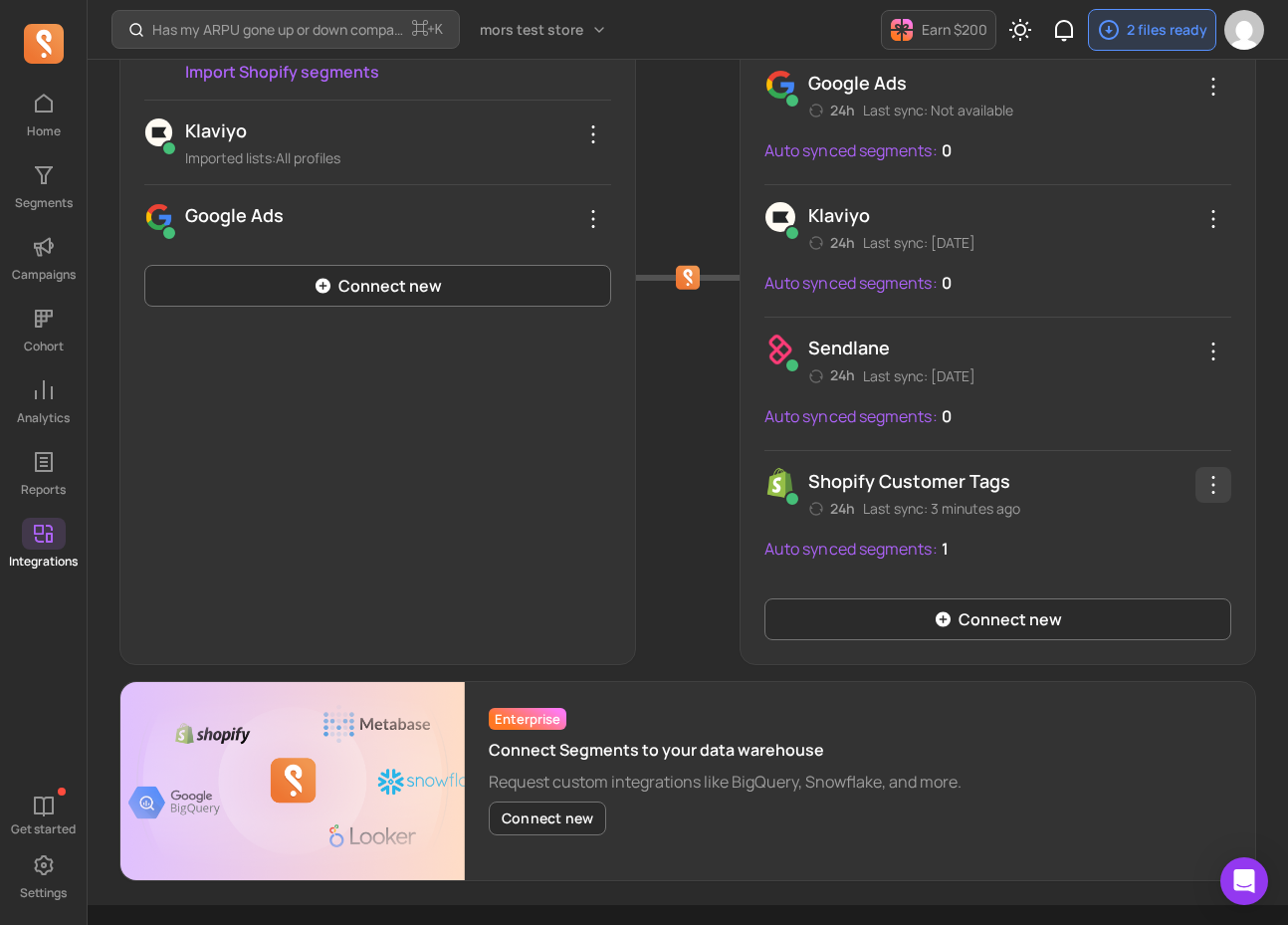 click 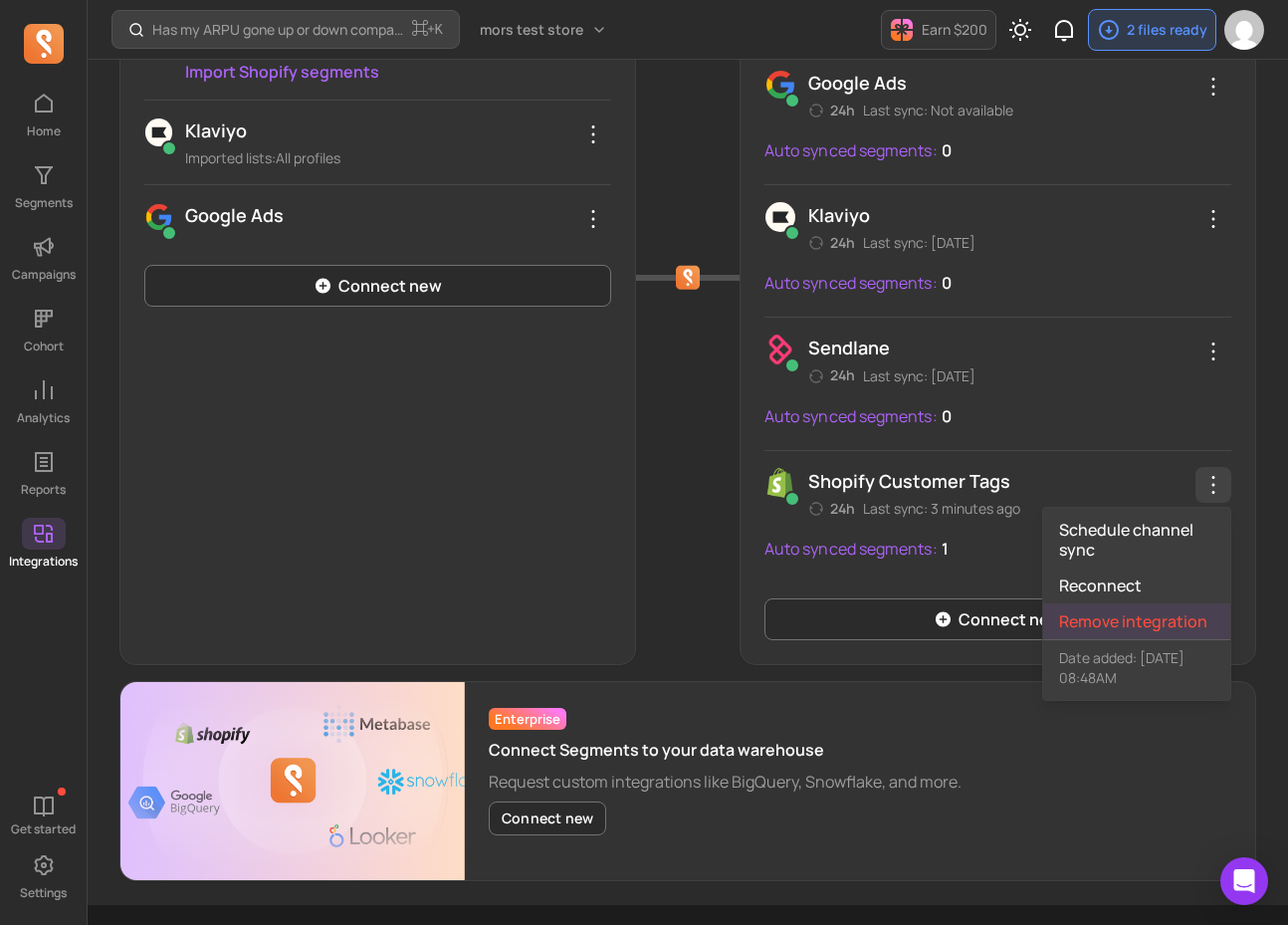 click on "Remove integration" at bounding box center [1133, 621] 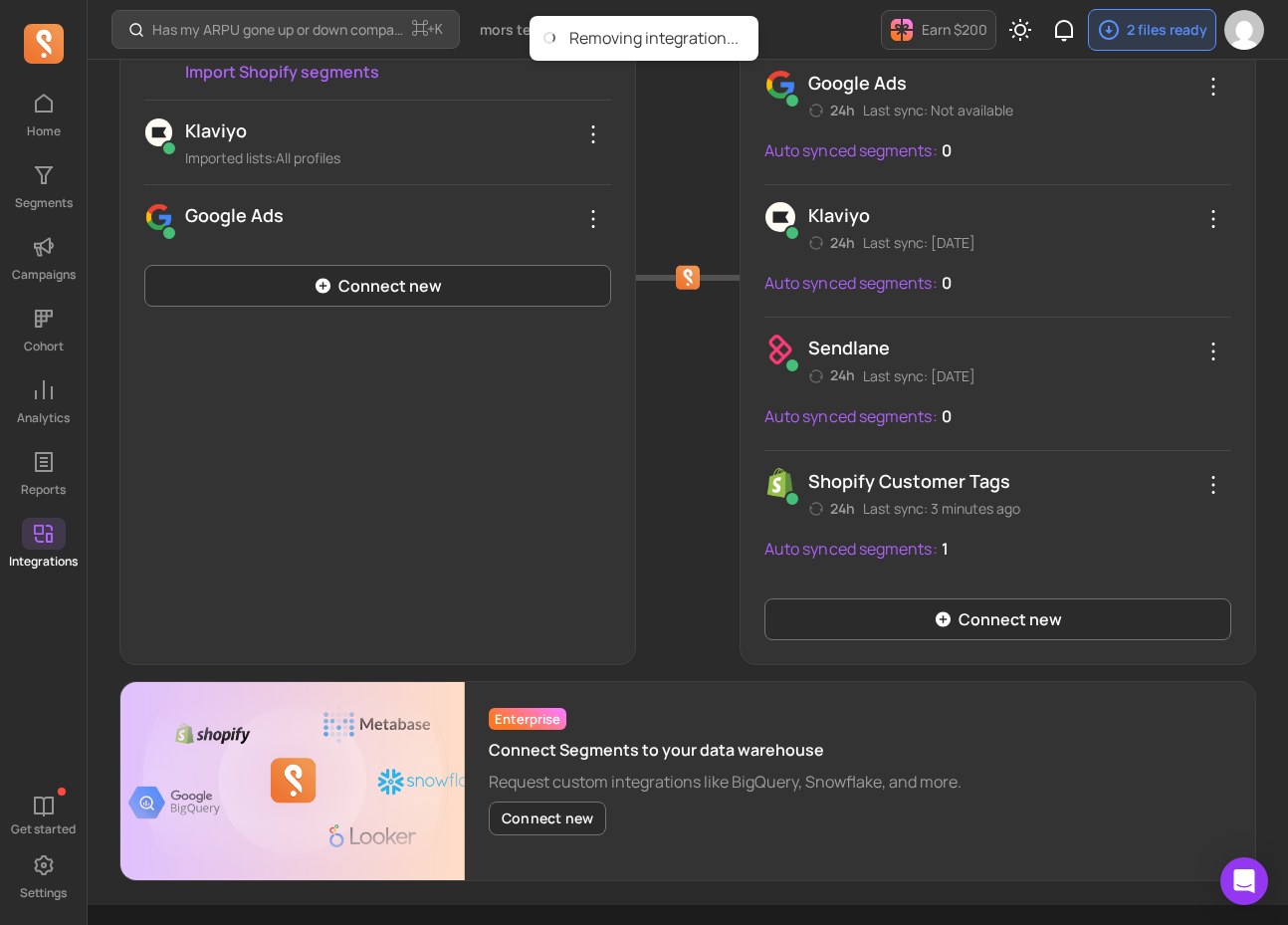 scroll, scrollTop: 375, scrollLeft: 0, axis: vertical 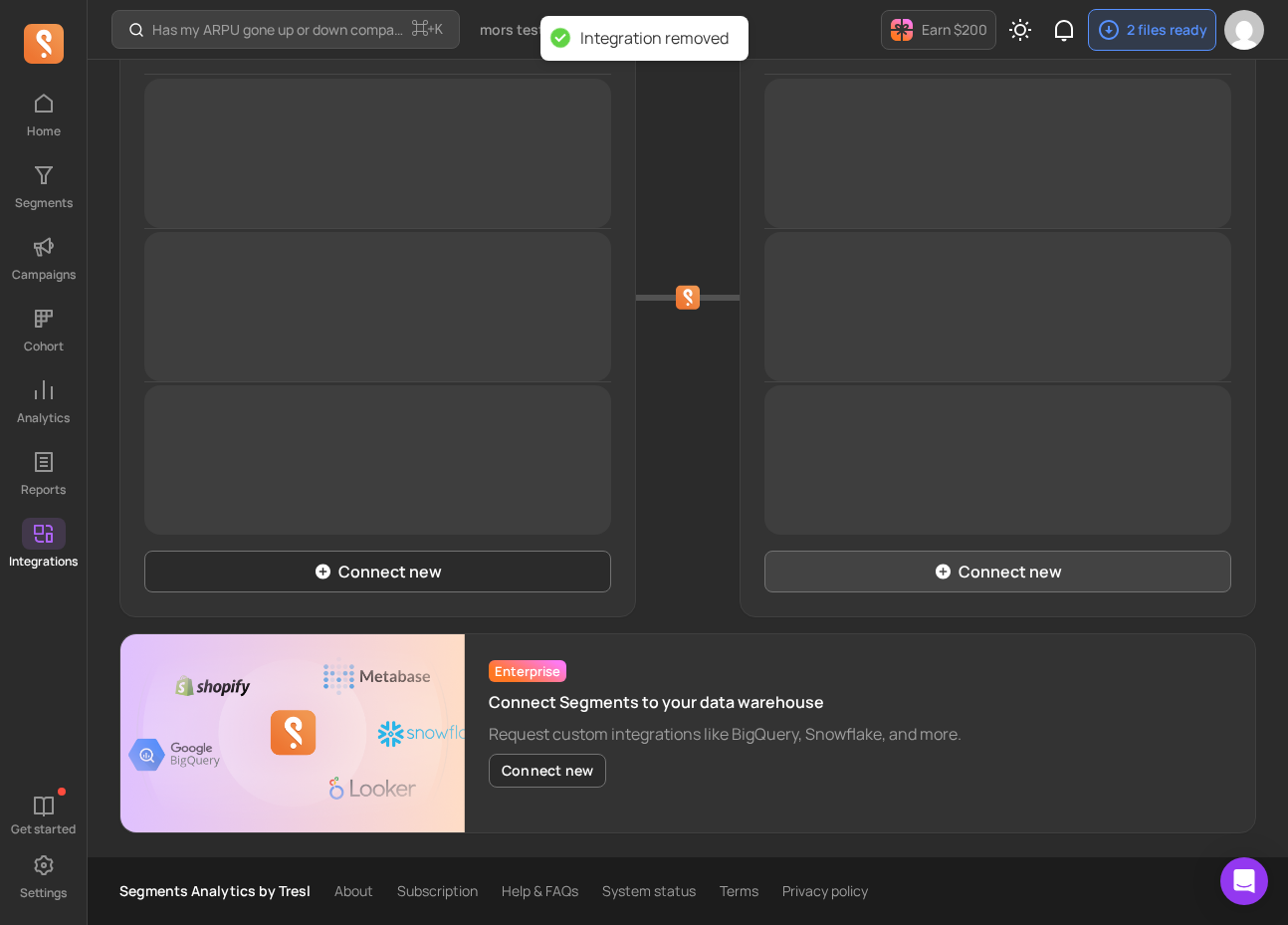 click on "Connect new" at bounding box center (997, 572) 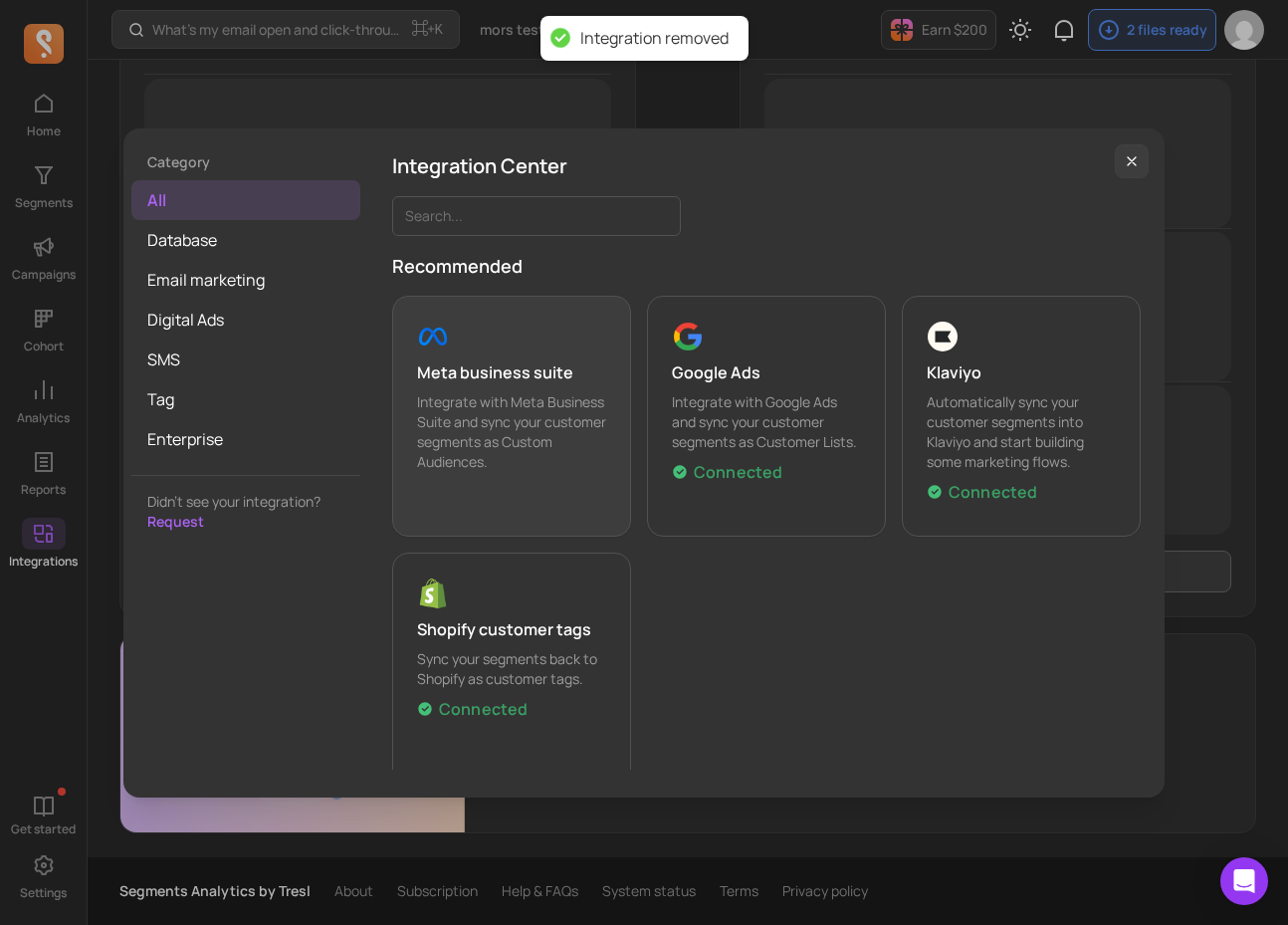 scroll, scrollTop: 0, scrollLeft: 0, axis: both 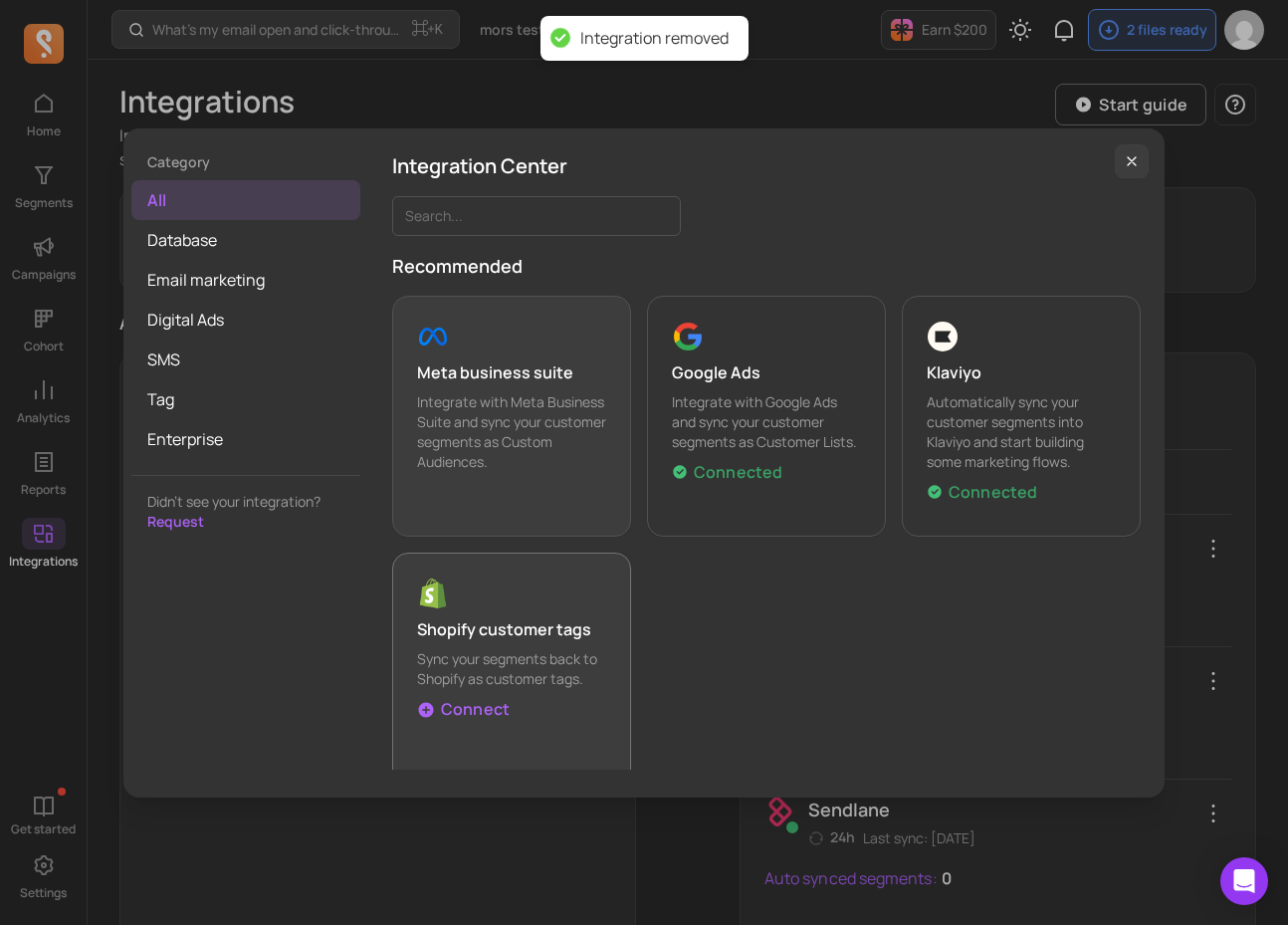 click on "Shopify customer tags" at bounding box center [512, 629] 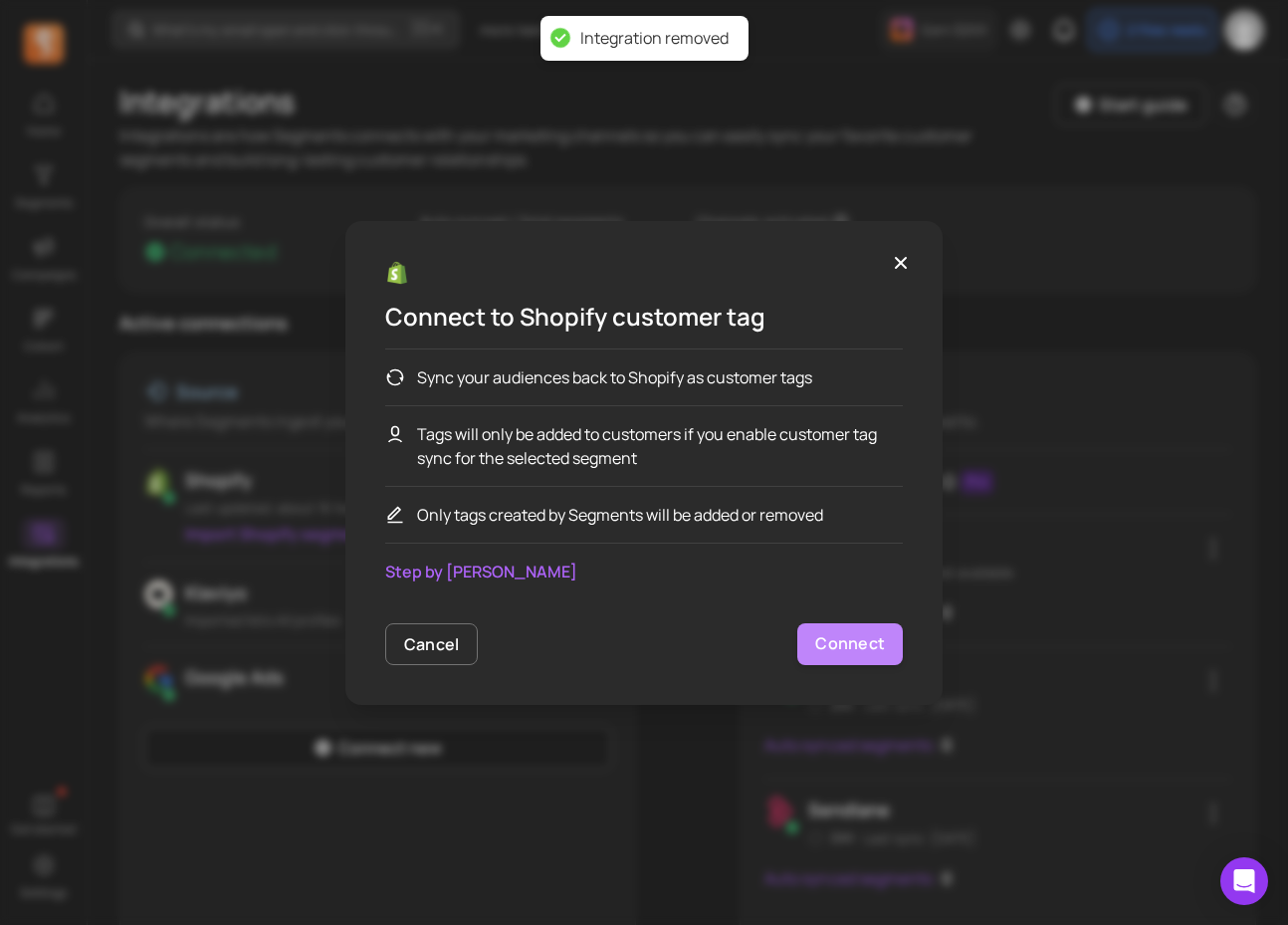 click on "Connect" at bounding box center [850, 644] 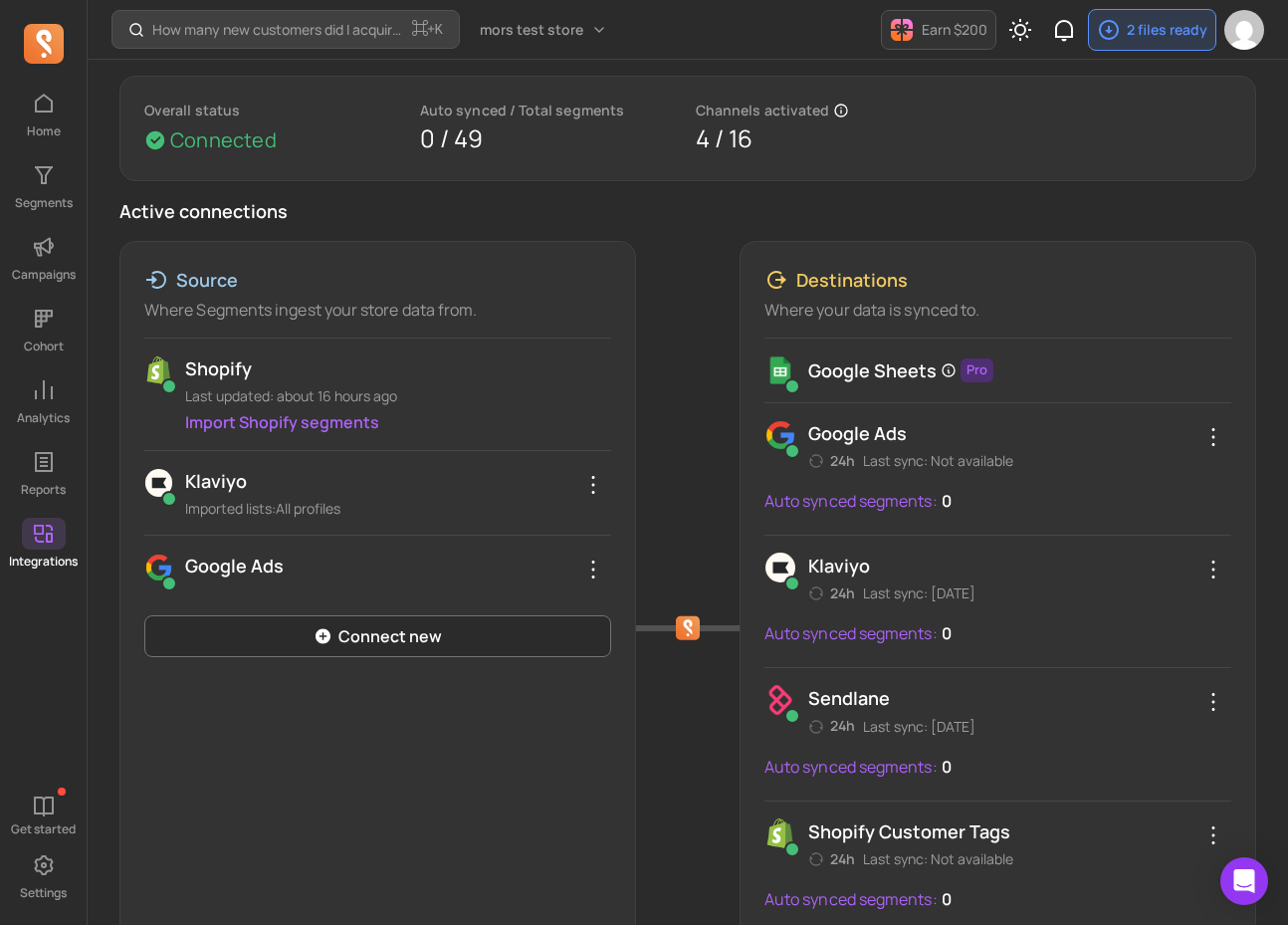 scroll, scrollTop: 115, scrollLeft: 0, axis: vertical 